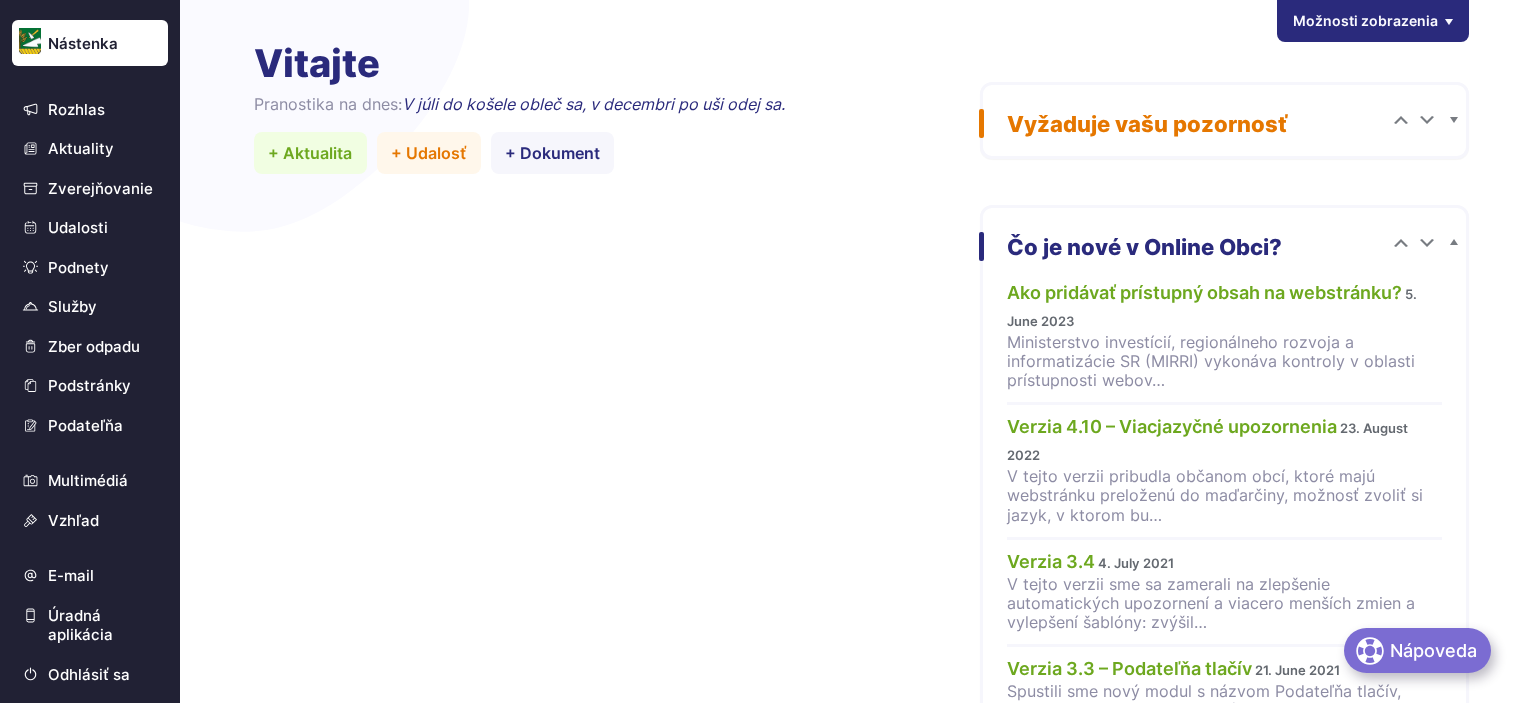 scroll, scrollTop: 0, scrollLeft: 0, axis: both 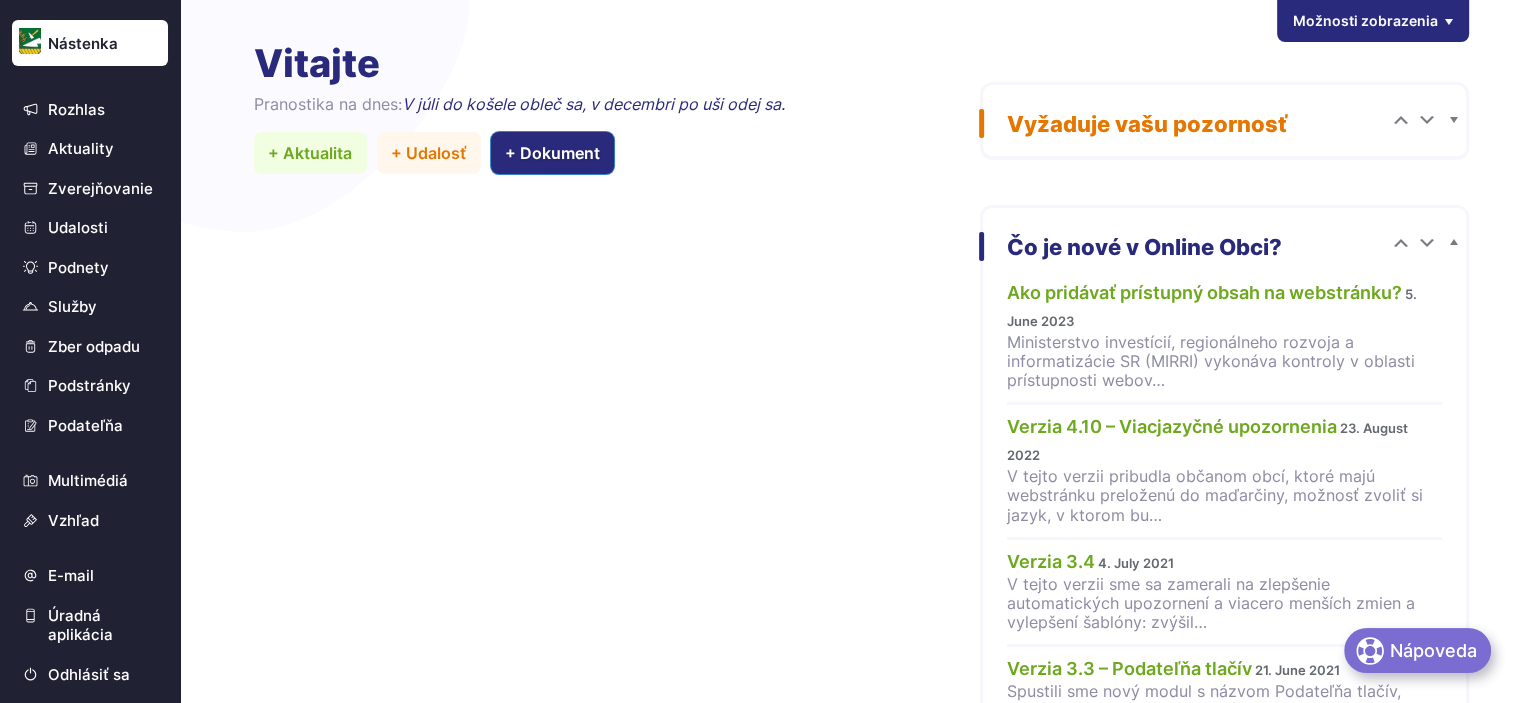 click on "+ Dokument" at bounding box center [553, 153] 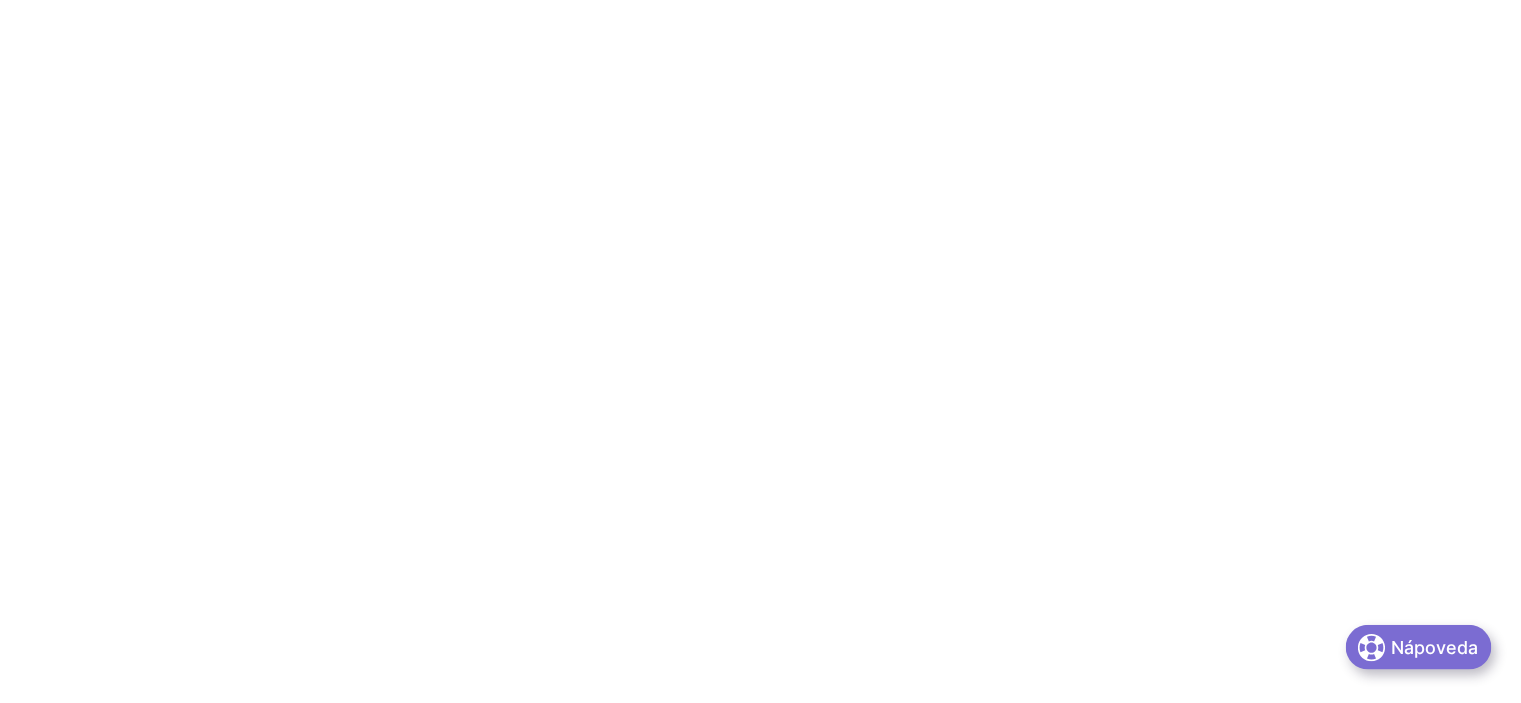 scroll, scrollTop: 0, scrollLeft: 0, axis: both 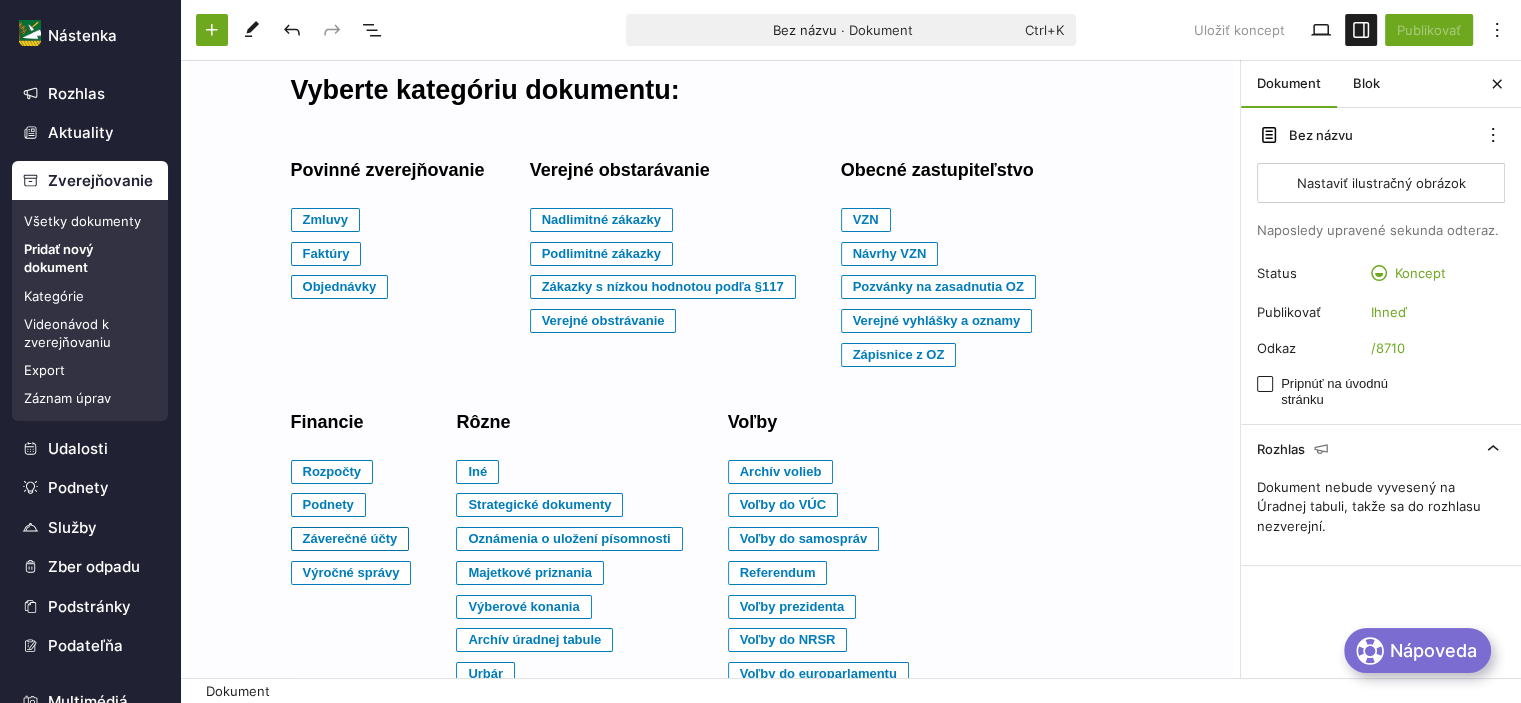 click on "Záverečné účty" at bounding box center [326, 220] 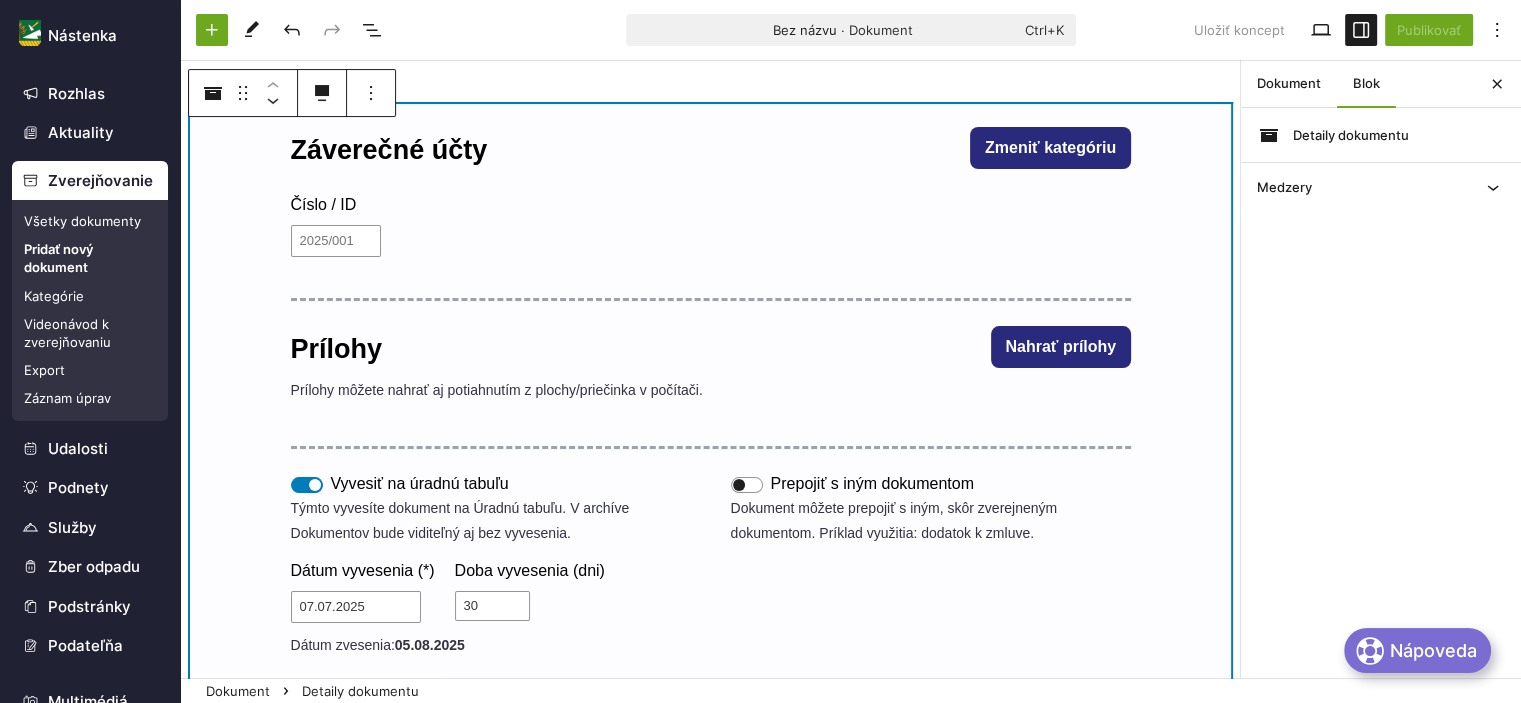 click on "Záverečné účty   Zmeniť kategóriu" at bounding box center (711, 151) 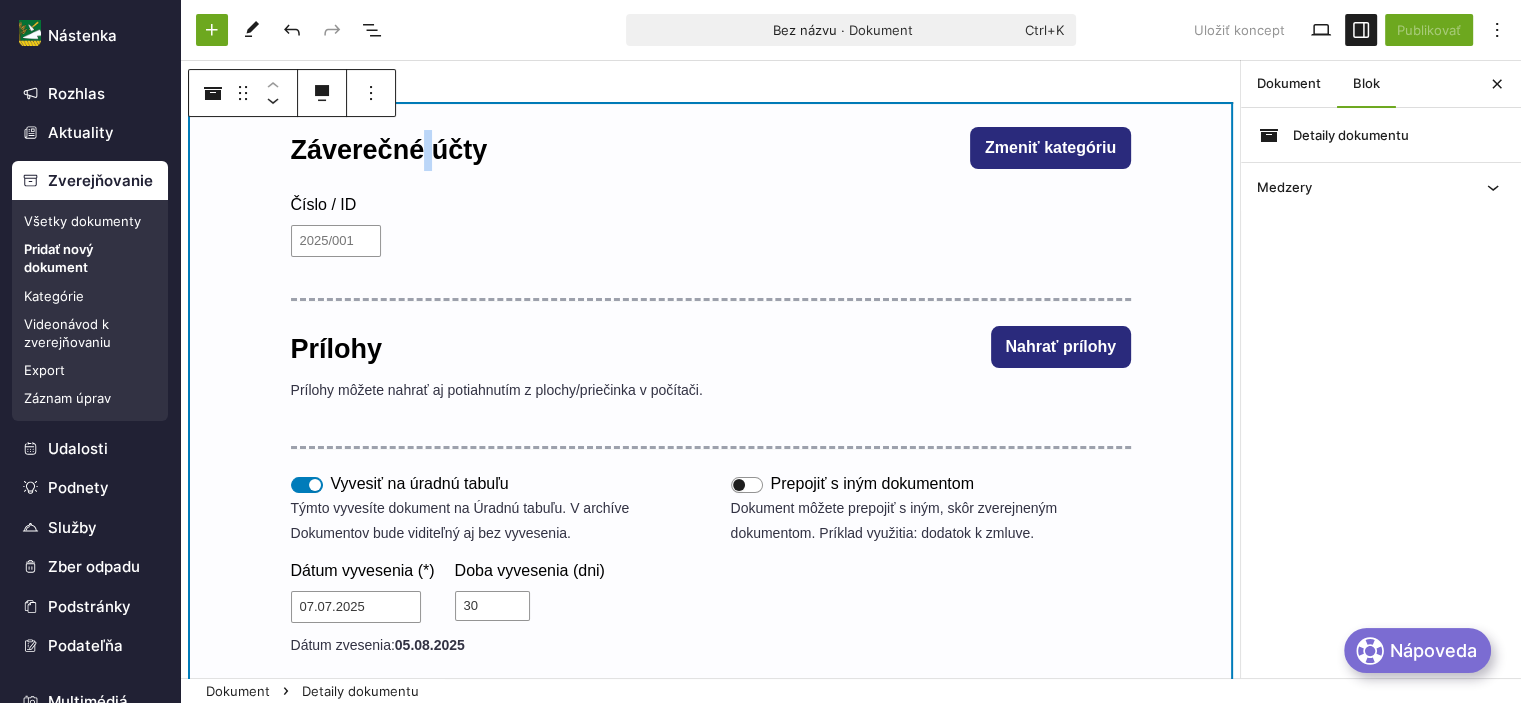 click on "Záverečné účty   Zmeniť kategóriu" at bounding box center [711, 151] 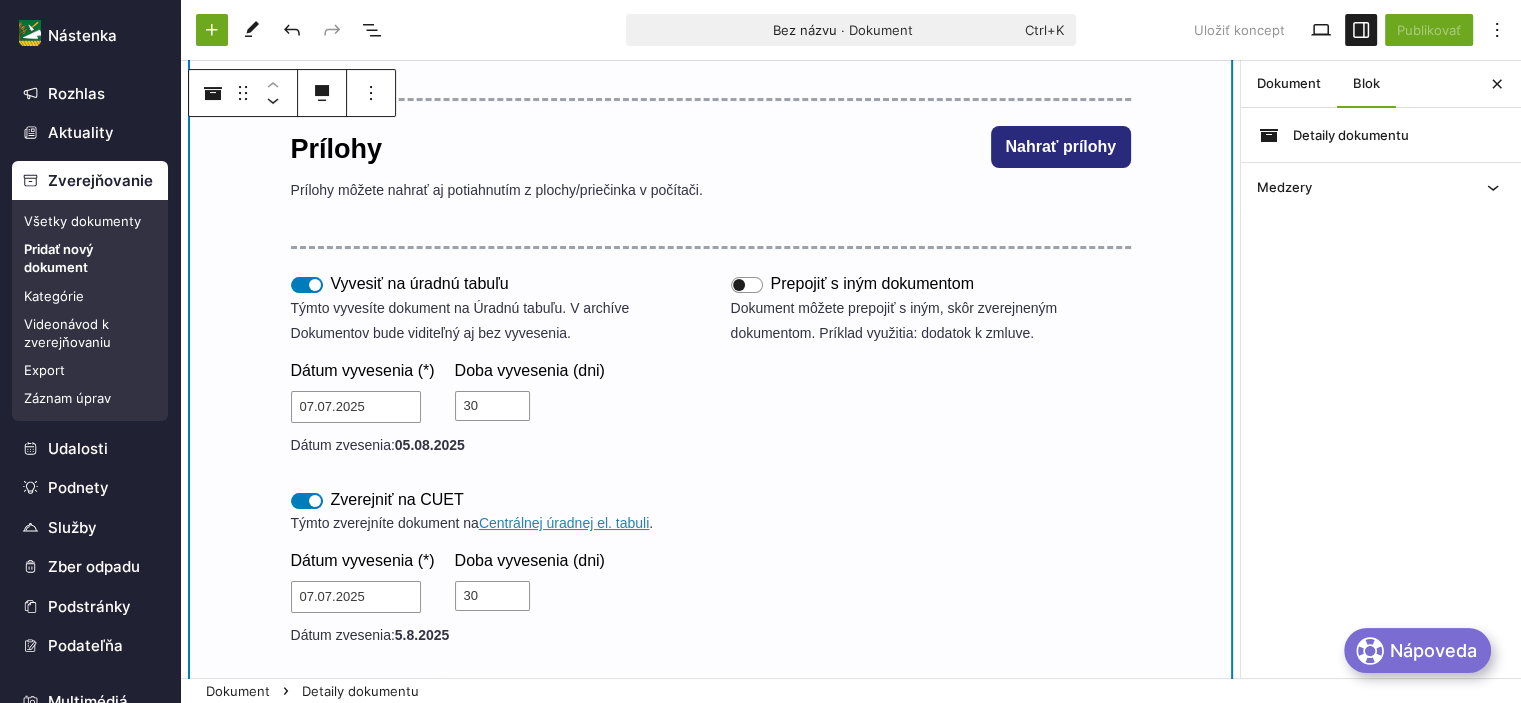scroll, scrollTop: 0, scrollLeft: 0, axis: both 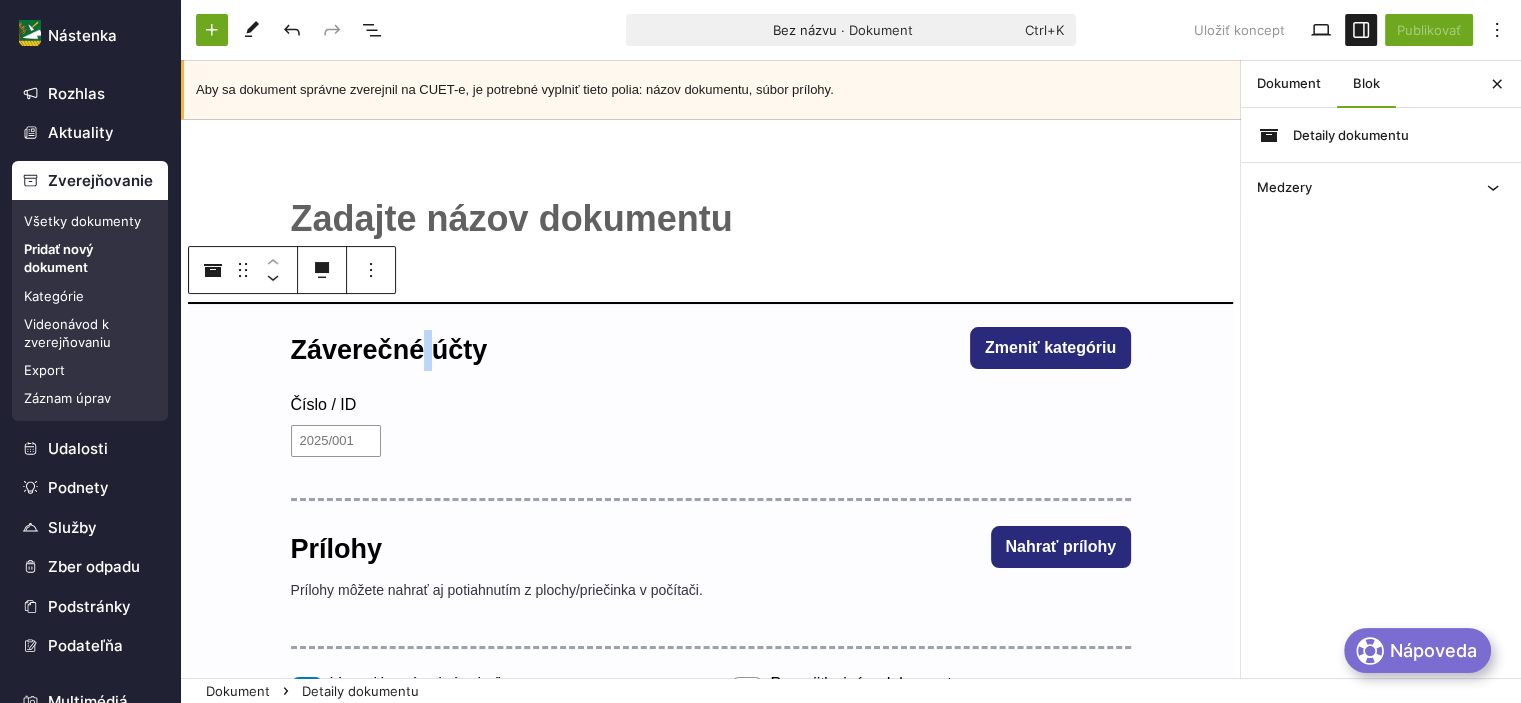 click on "﻿" at bounding box center (711, 219) 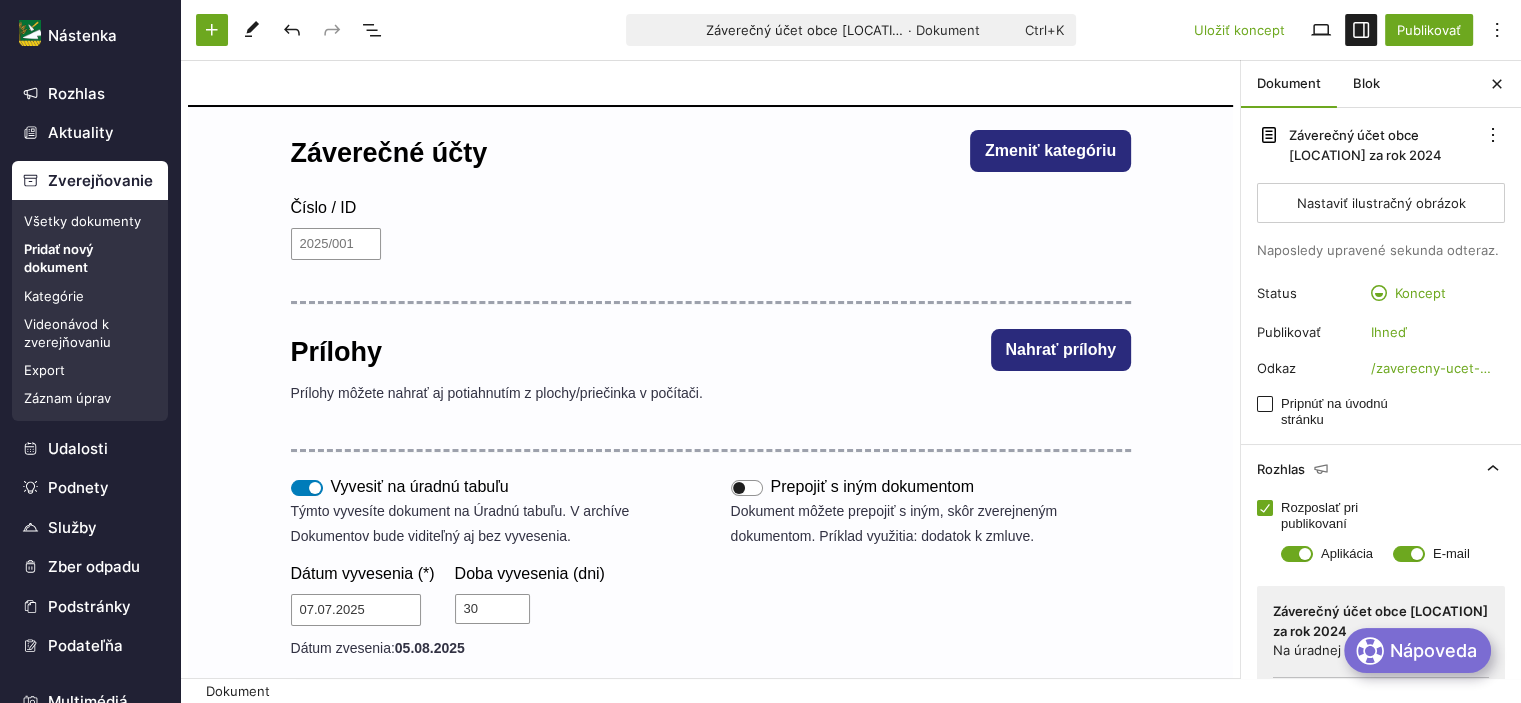 scroll, scrollTop: 200, scrollLeft: 0, axis: vertical 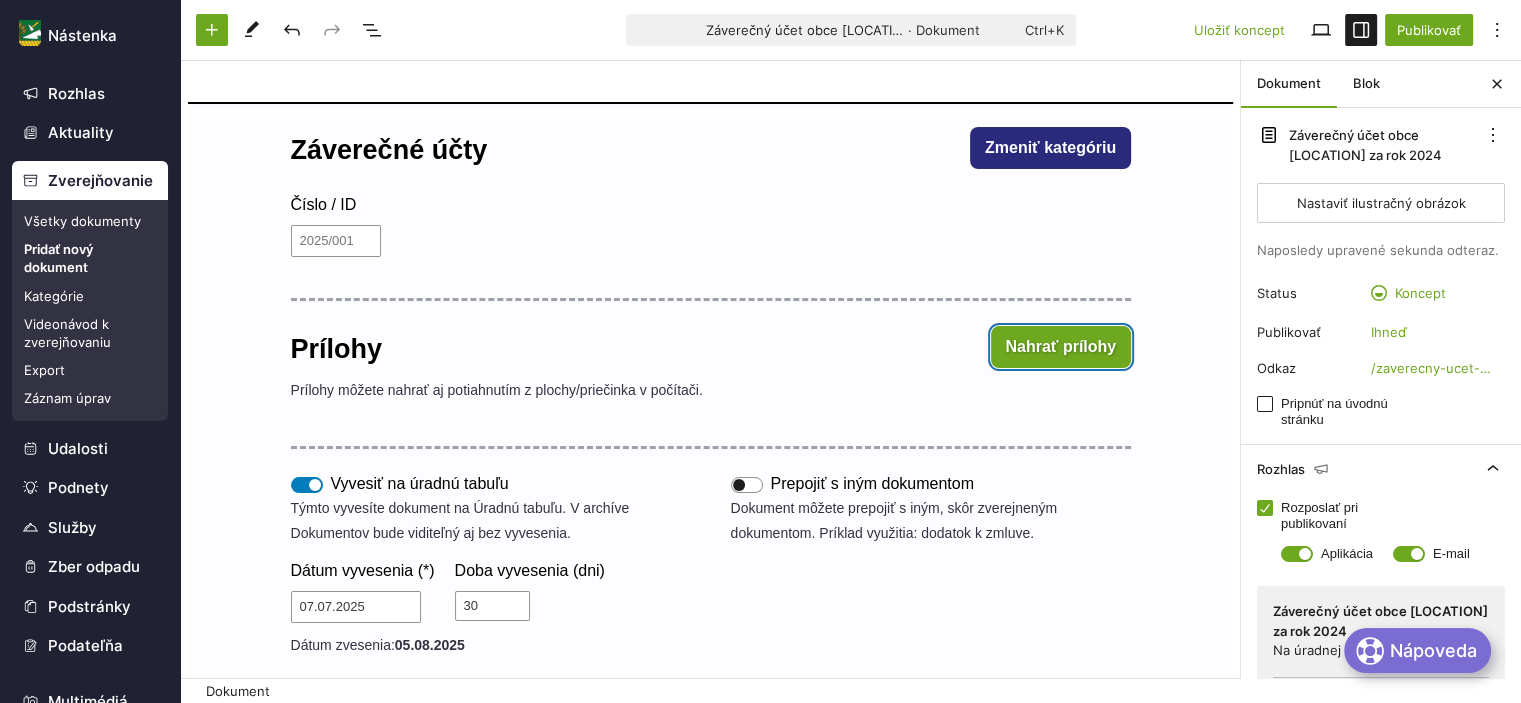 click on "Nahrať prílohy" at bounding box center [1061, 347] 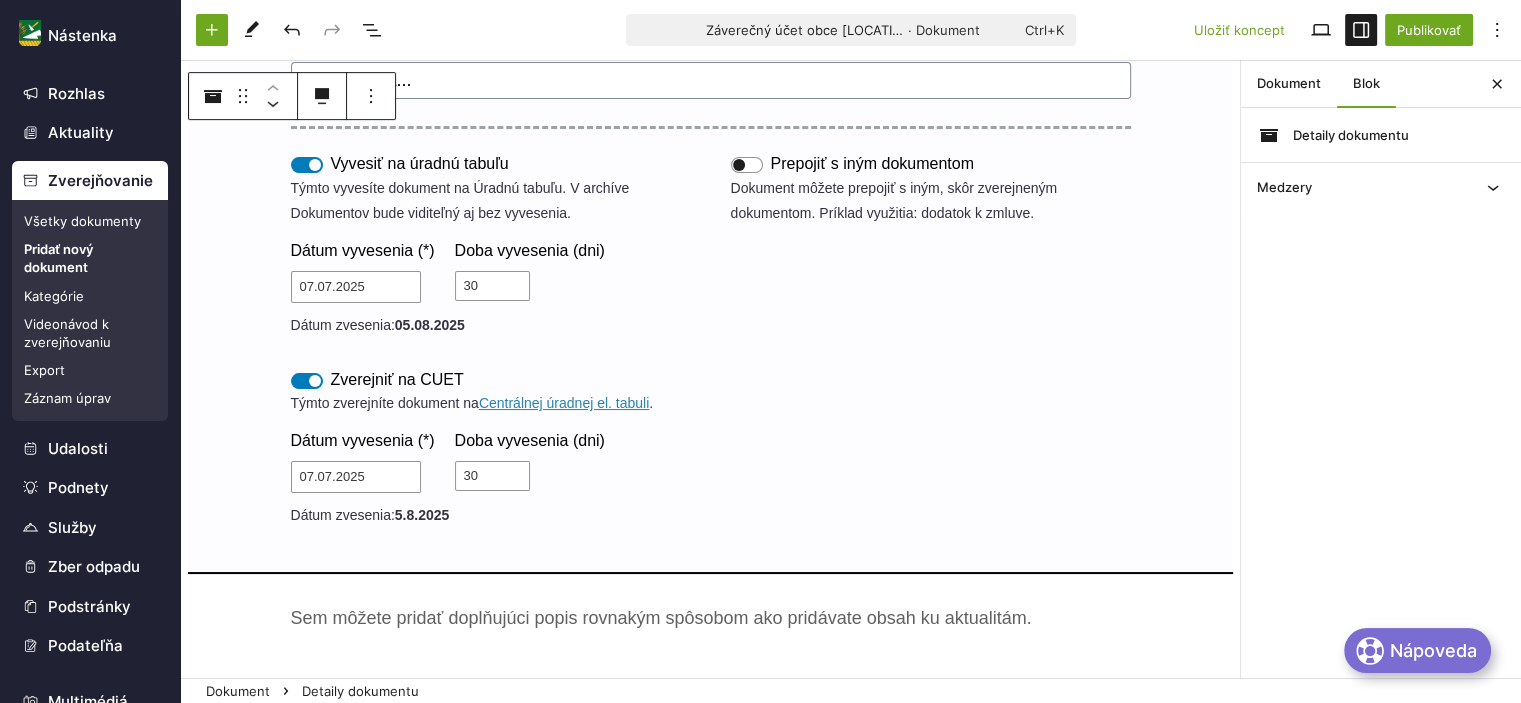 scroll, scrollTop: 500, scrollLeft: 0, axis: vertical 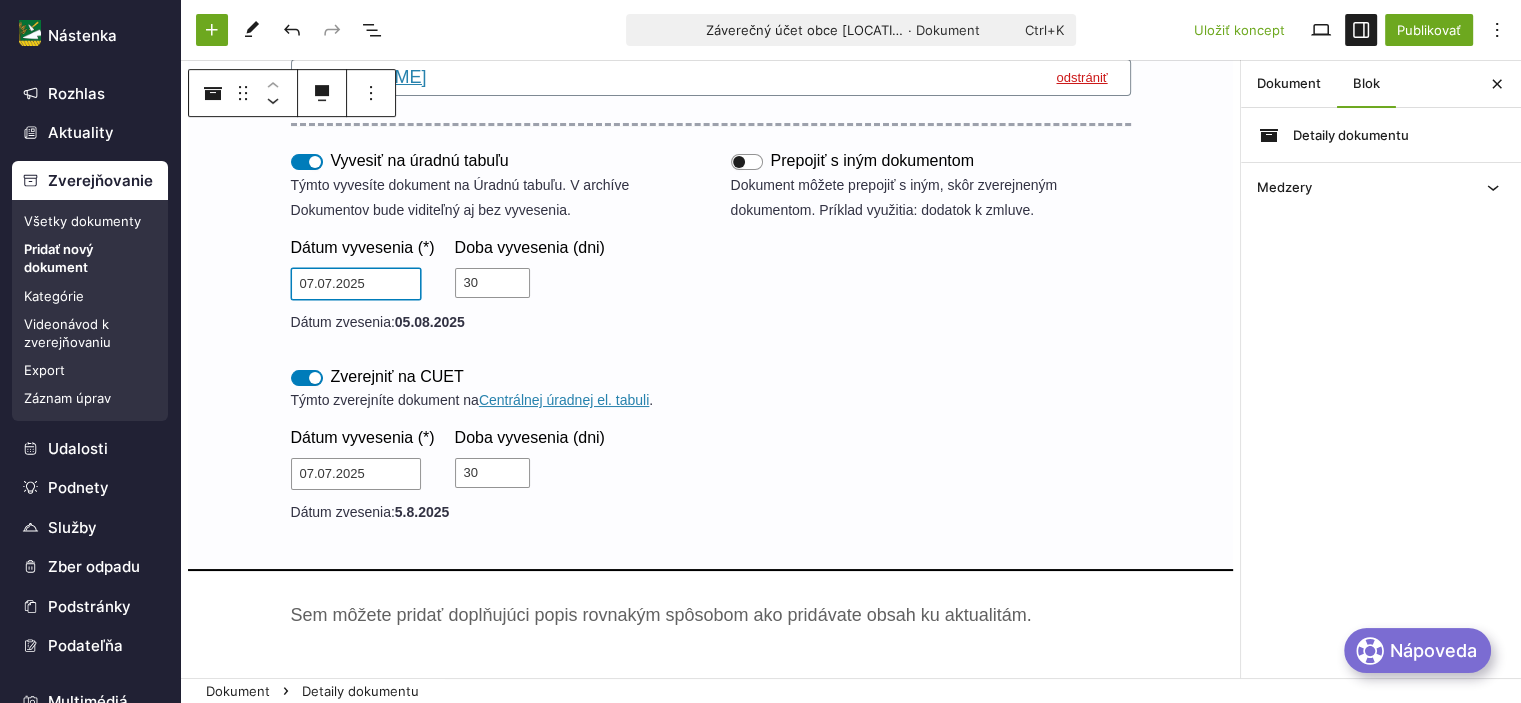 click on "07.07.2025" at bounding box center (356, 284) 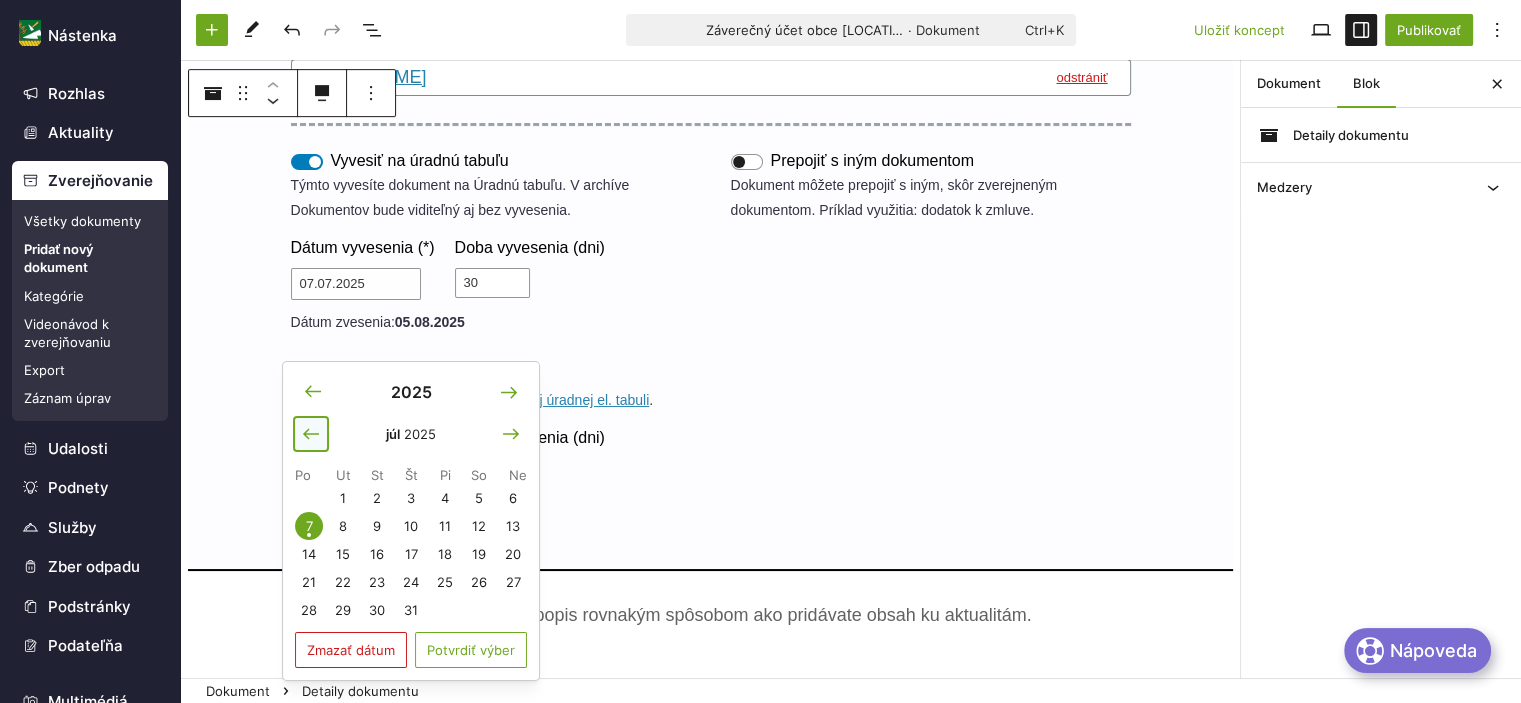 click at bounding box center (311, 434) 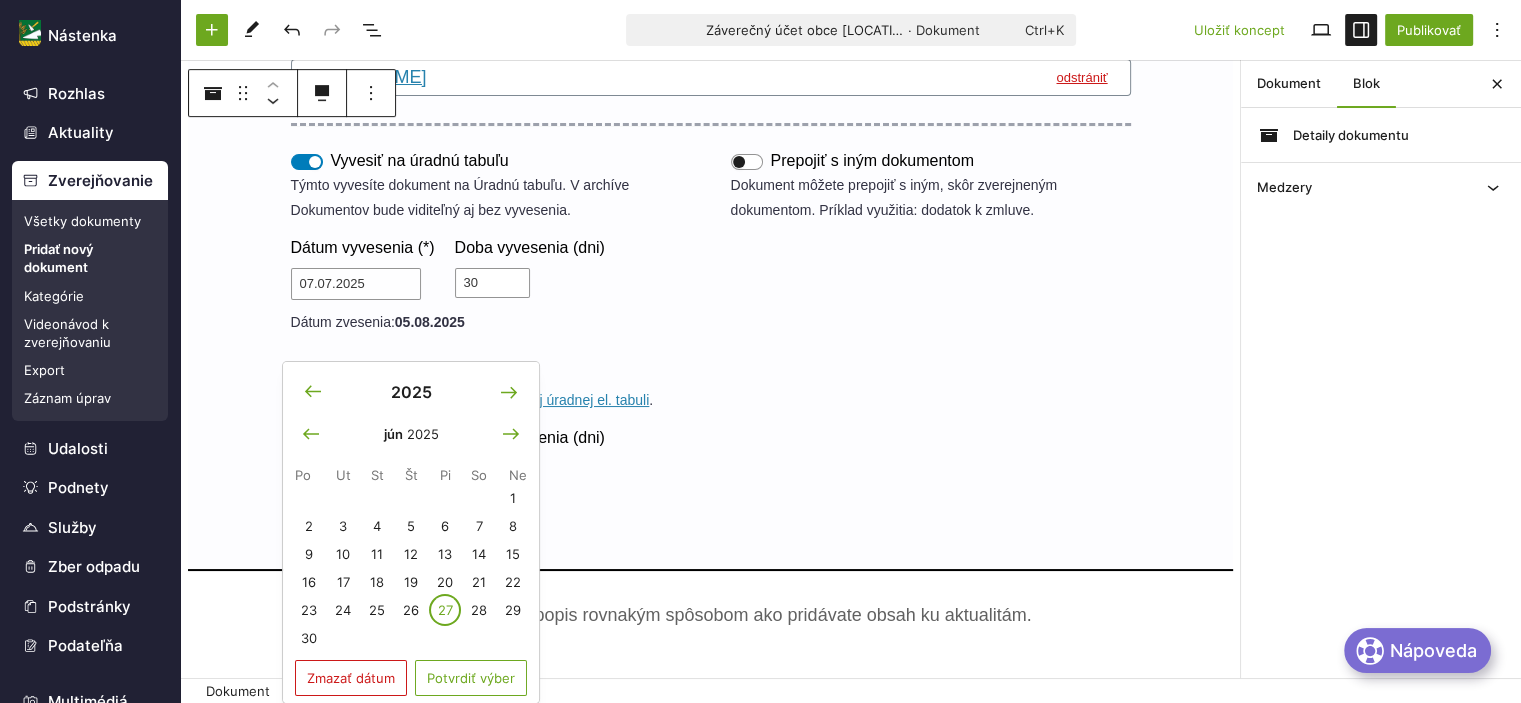 click on "27" at bounding box center [445, 610] 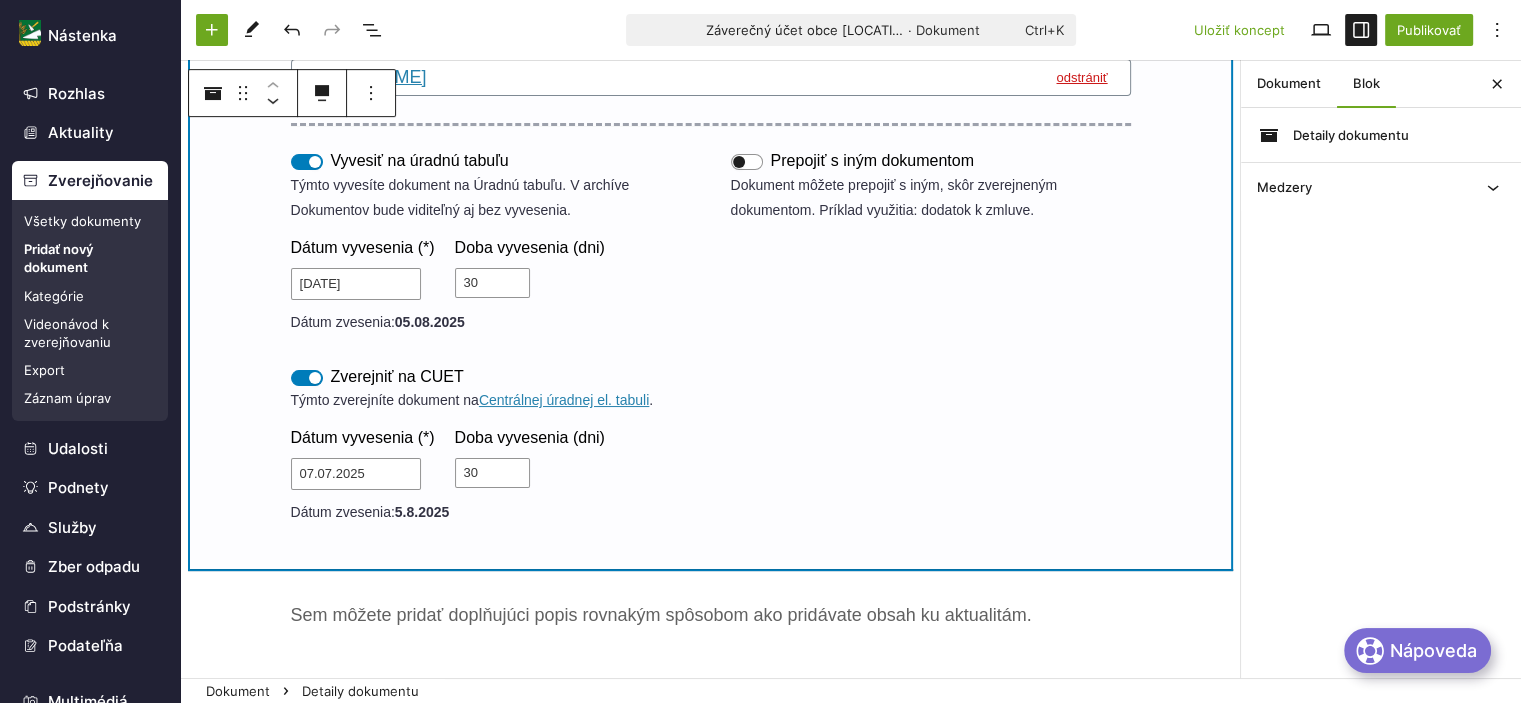 click on "Záverečné účty   Zmeniť kategóriu Číslo / ID Prílohy Nahrať prílohy Prílohy môžete nahrať aj potiahnutím z plochy/priečinka v počítači. zaverecny_ucet_obce_za_rok_2024-oegbj9.docx odstrániť Presuňte sem súbory Vyvesiť na úradnú tabuľu Týmto vyvesíte dokument na Úradnú tabuľu. V archíve Dokumentov bude viditeľný aj bez vyvesenia. Dátum vyvesenia (*) 27.06.2025 Doba vyvesenia (dni) 30 Dátum zvesenia:  05.08.2025 Prepojiť s iným dokumentom Dokument môžete prepojiť s iným, skôr zverejneným dokumentom. Príklad využitia: dodatok k zmluve. Zverejniť na CUET Týmto zverejníte dokument na  Centrálnej úradnej el. tabuli . Dátum vyvesenia (*) 07.07.2025 Doba vyvesenia (dni) 30 Dátum zvesenia:  5.8.2025" at bounding box center [710, 156] 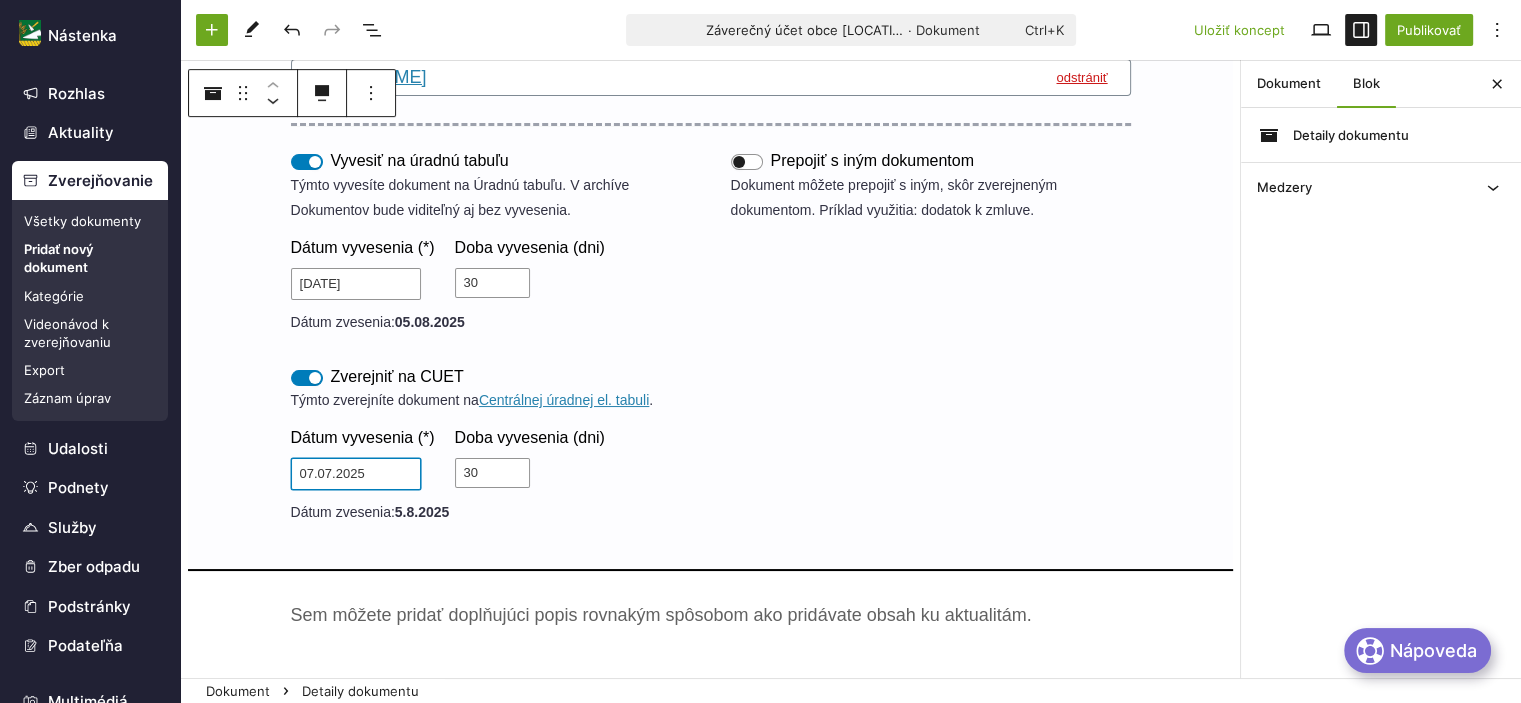 click on "07.07.2025" at bounding box center (356, 474) 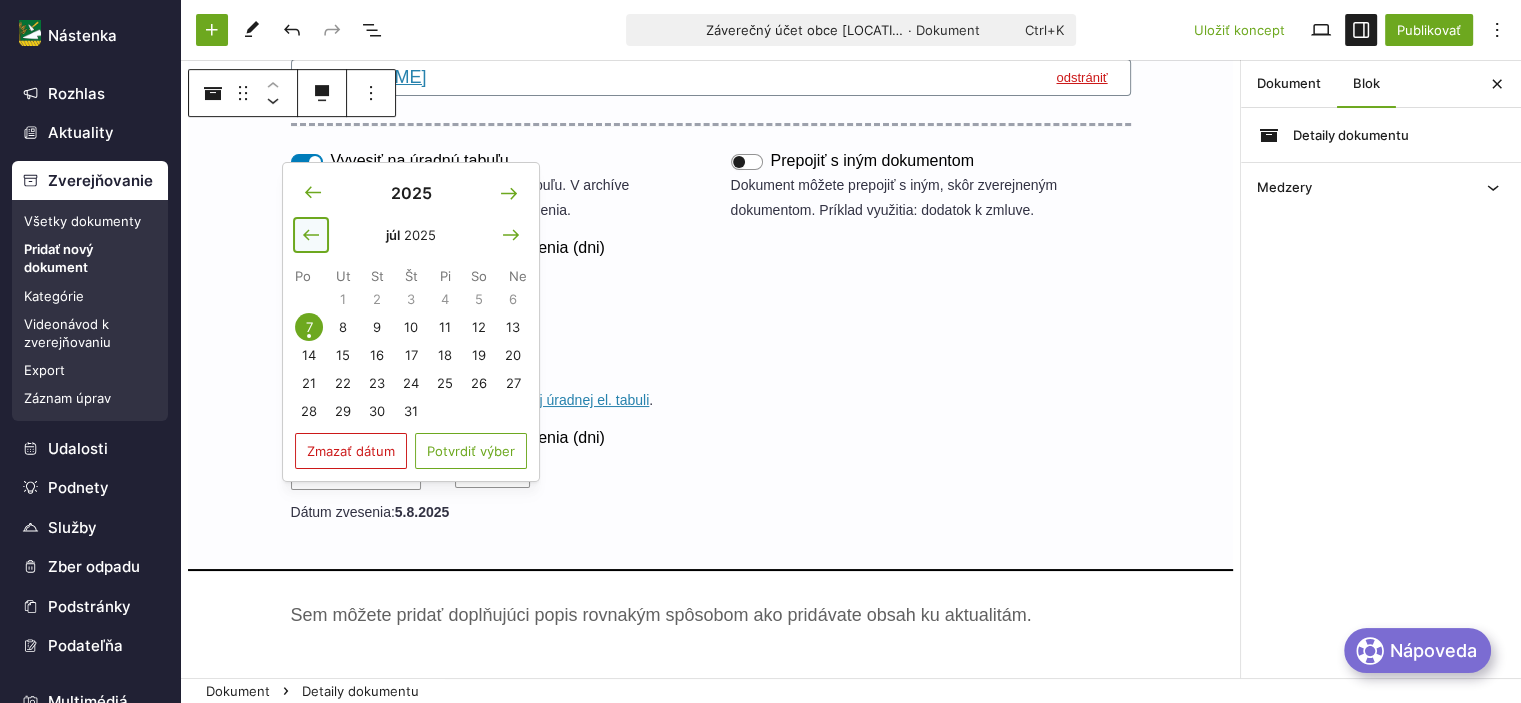 click at bounding box center (311, 235) 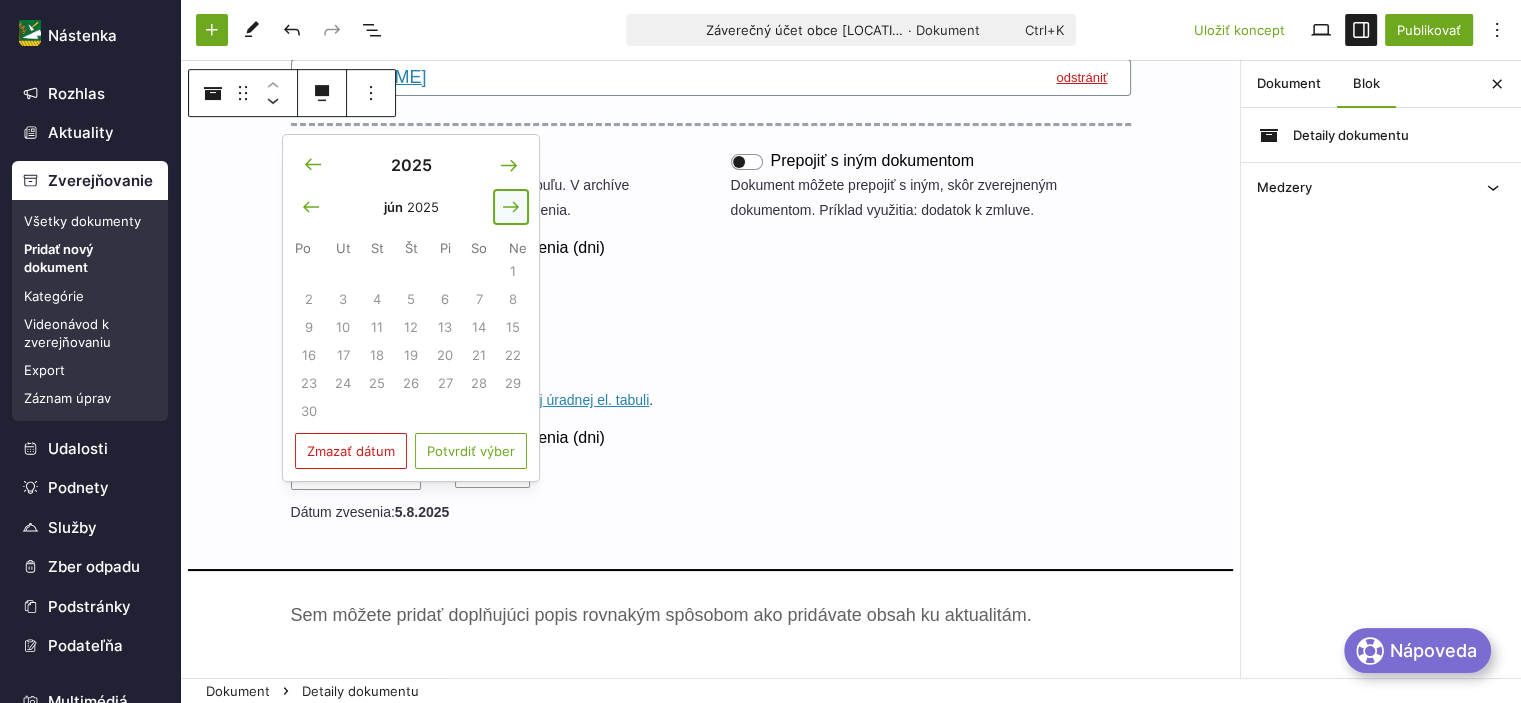 click at bounding box center [511, 207] 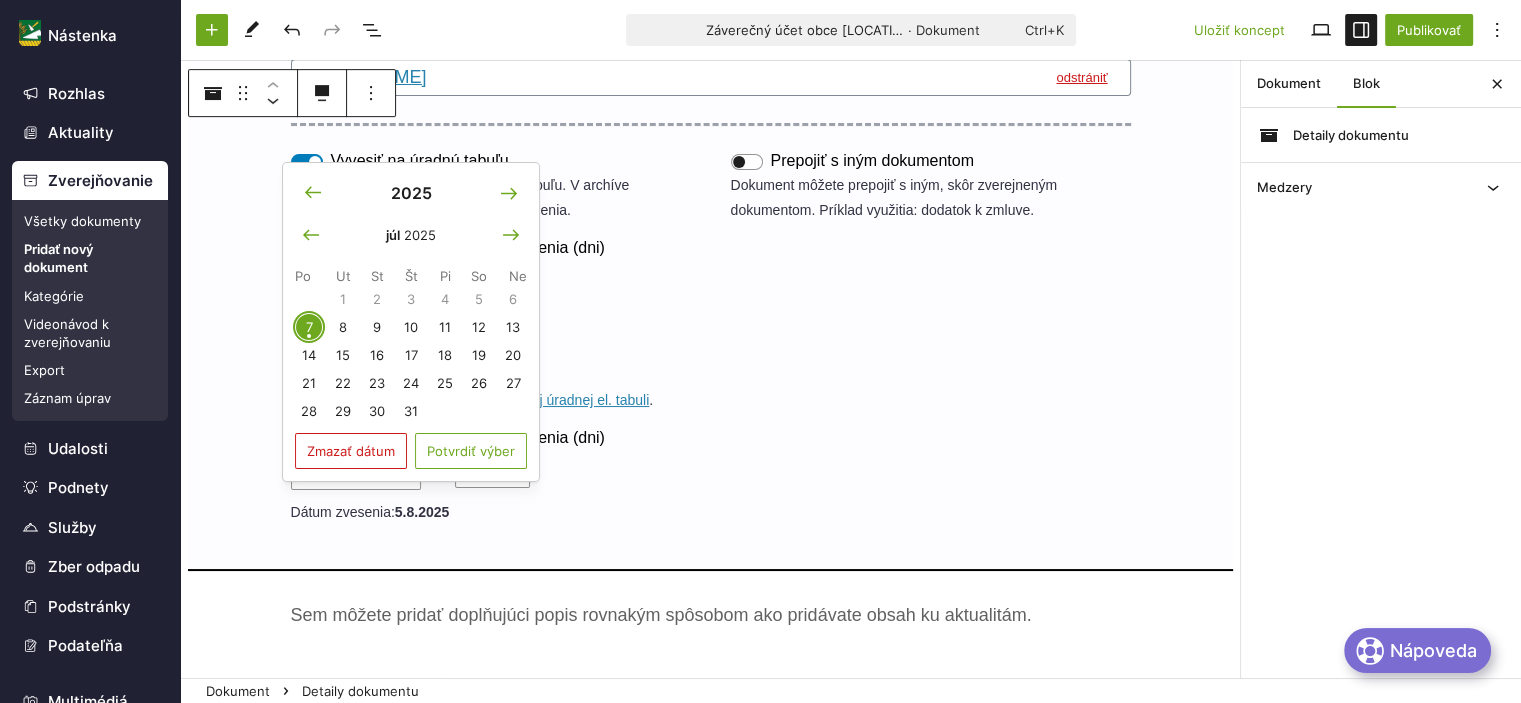 click on "7" at bounding box center (309, 327) 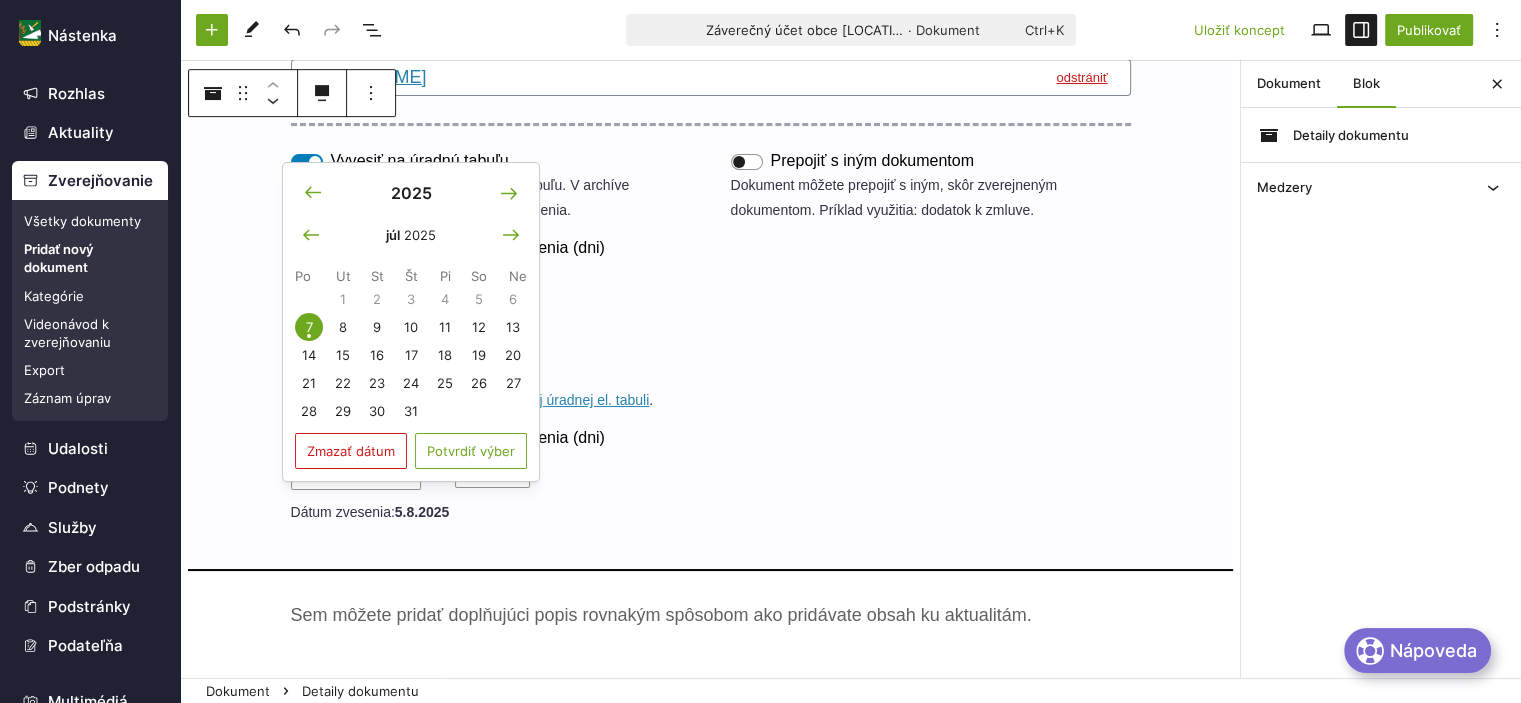 click on "27.06.2025" at bounding box center (356, 284) 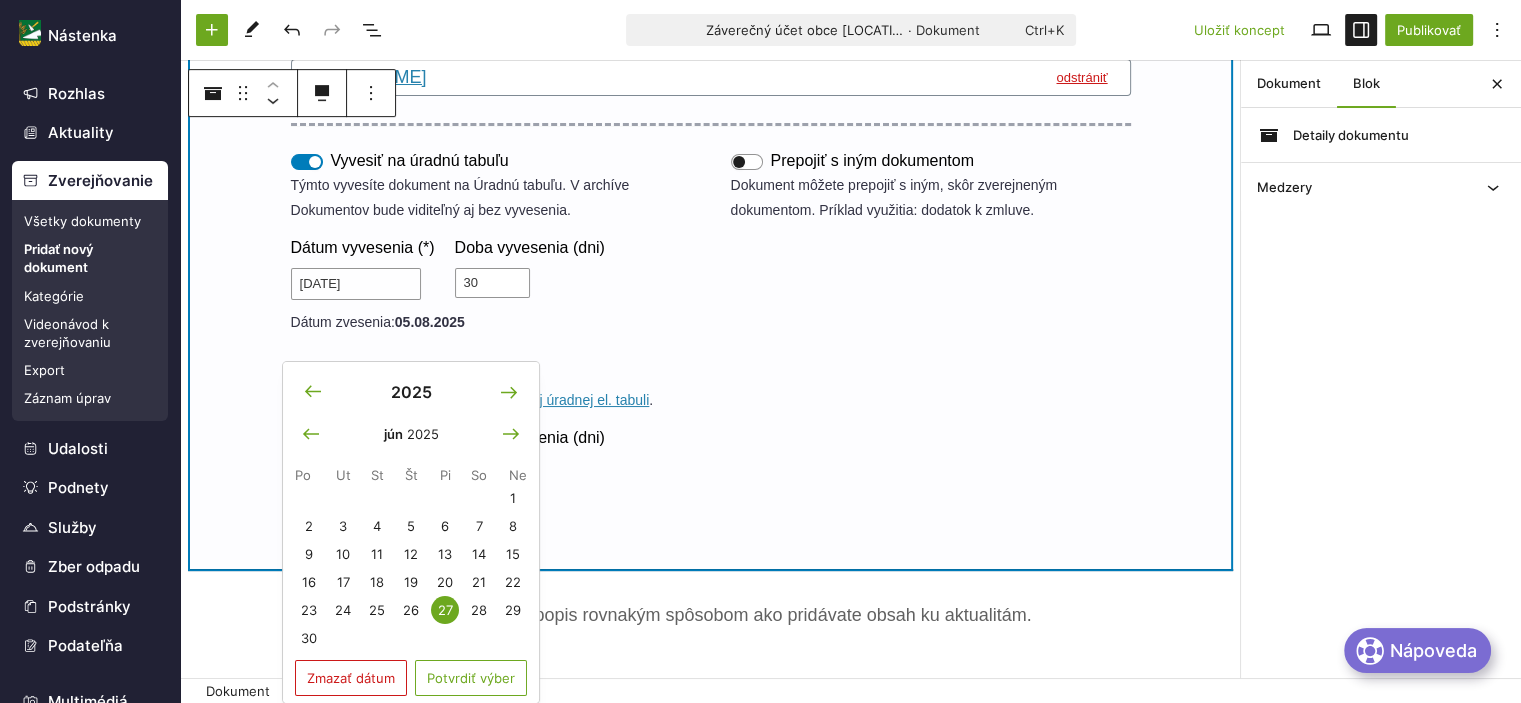 click on "Záverečné účty   Zmeniť kategóriu Číslo / ID Prílohy Nahrať prílohy Prílohy môžete nahrať aj potiahnutím z plochy/priečinka v počítači. zaverecny_ucet_obce_za_rok_2024-oegbj9.docx odstrániť Presuňte sem súbory Vyvesiť na úradnú tabuľu Týmto vyvesíte dokument na Úradnú tabuľu. V archíve Dokumentov bude viditeľný aj bez vyvesenia. Dátum vyvesenia (*) 27.06.2025 Doba vyvesenia (dni) 30 Dátum zvesenia:  05.08.2025 Prepojiť s iným dokumentom Dokument môžete prepojiť s iným, skôr zverejneným dokumentom. Príklad využitia: dodatok k zmluve. Zverejniť na CUET Týmto zverejníte dokument na  Centrálnej úradnej el. tabuli . Dátum vyvesenia (*) 07.07.2025 Doba vyvesenia (dni) 30 Dátum zvesenia:  5.8.2025" at bounding box center [710, 156] 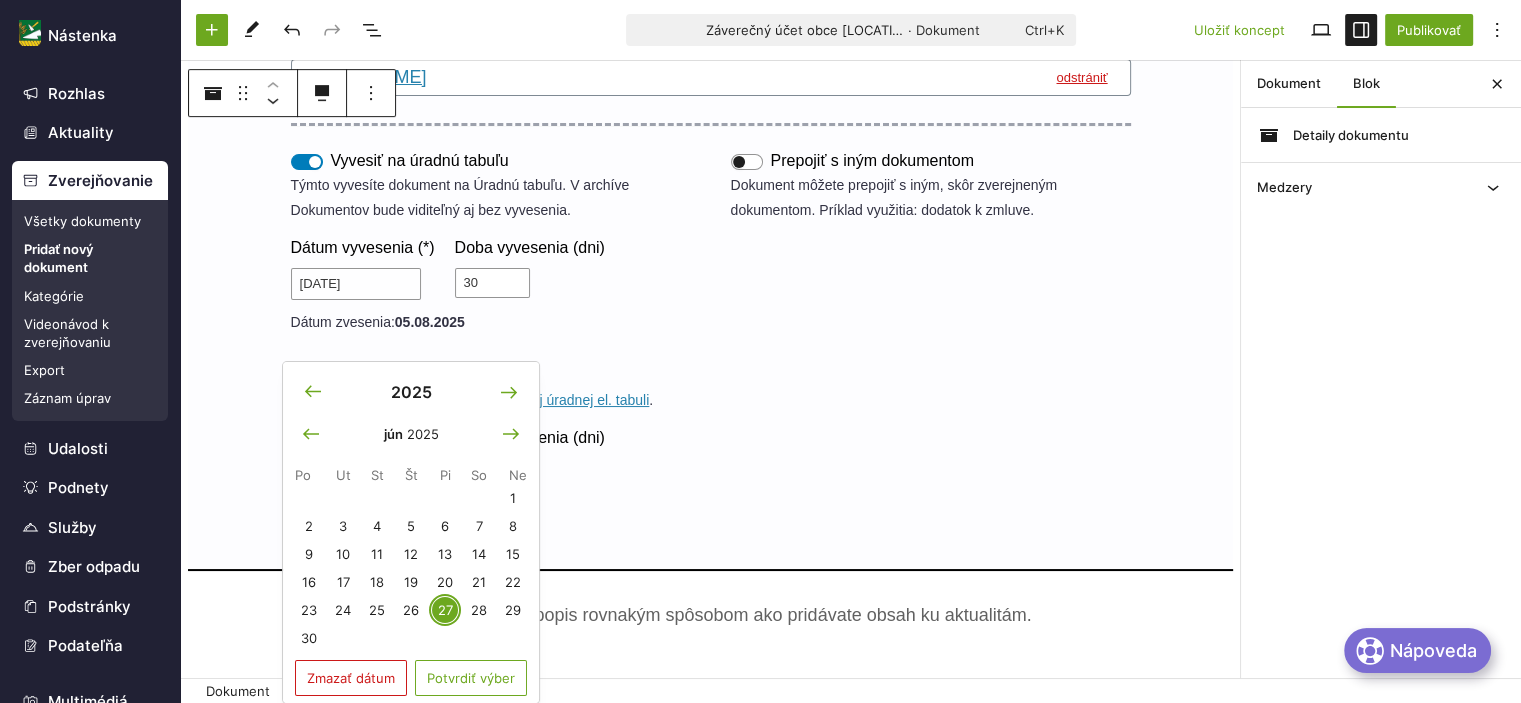 click on "27" at bounding box center [445, 610] 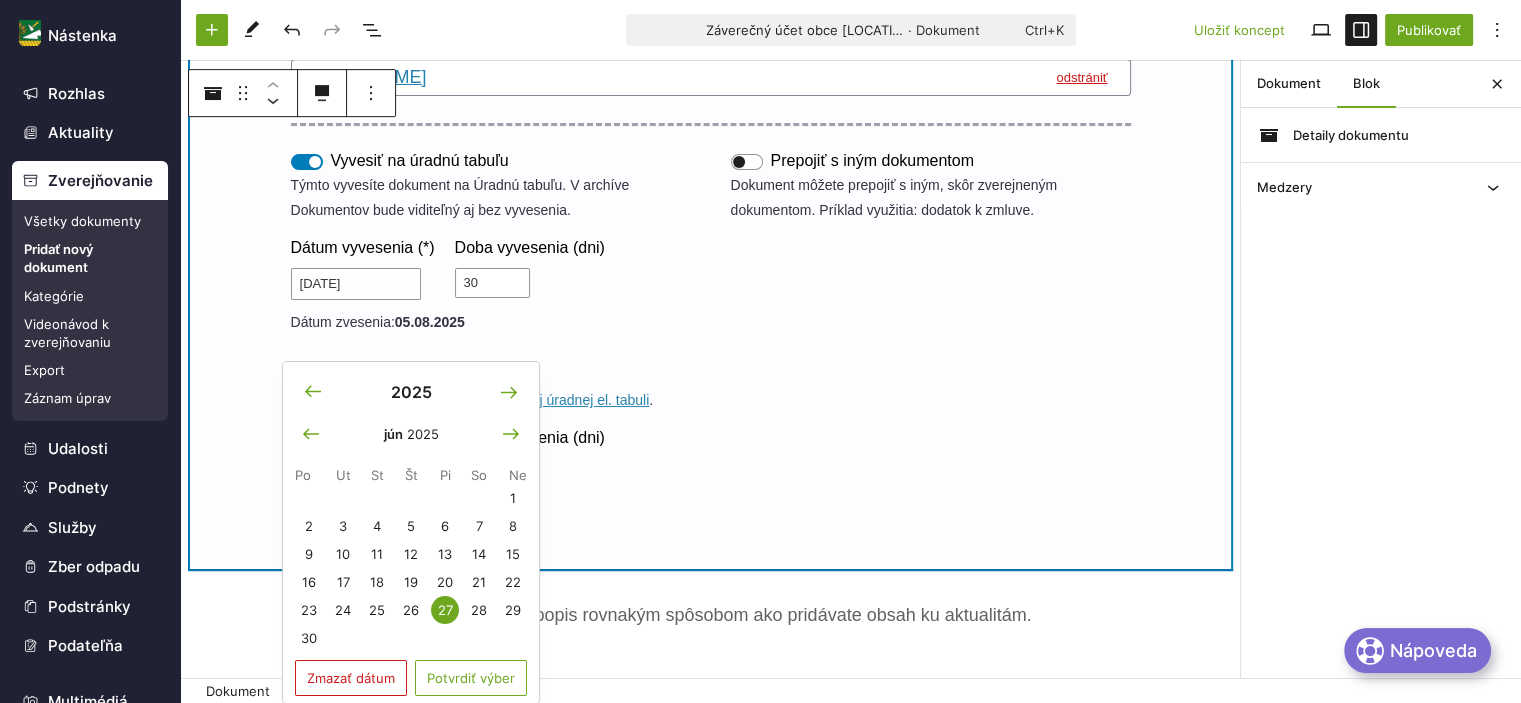 click on "Záverečné účty   Zmeniť kategóriu Číslo / ID Prílohy Nahrať prílohy Prílohy môžete nahrať aj potiahnutím z plochy/priečinka v počítači. zaverecny_ucet_obce_za_rok_2024-oegbj9.docx odstrániť Presuňte sem súbory Vyvesiť na úradnú tabuľu Týmto vyvesíte dokument na Úradnú tabuľu. V archíve Dokumentov bude viditeľný aj bez vyvesenia. Dátum vyvesenia (*) 27.06.2025 Doba vyvesenia (dni) 30 Dátum zvesenia:  05.08.2025 Prepojiť s iným dokumentom Dokument môžete prepojiť s iným, skôr zverejneným dokumentom. Príklad využitia: dodatok k zmluve. Zverejniť na CUET Týmto zverejníte dokument na  Centrálnej úradnej el. tabuli . Dátum vyvesenia (*) 07.07.2025 Doba vyvesenia (dni) 30 Dátum zvesenia:  5.8.2025" at bounding box center [710, 156] 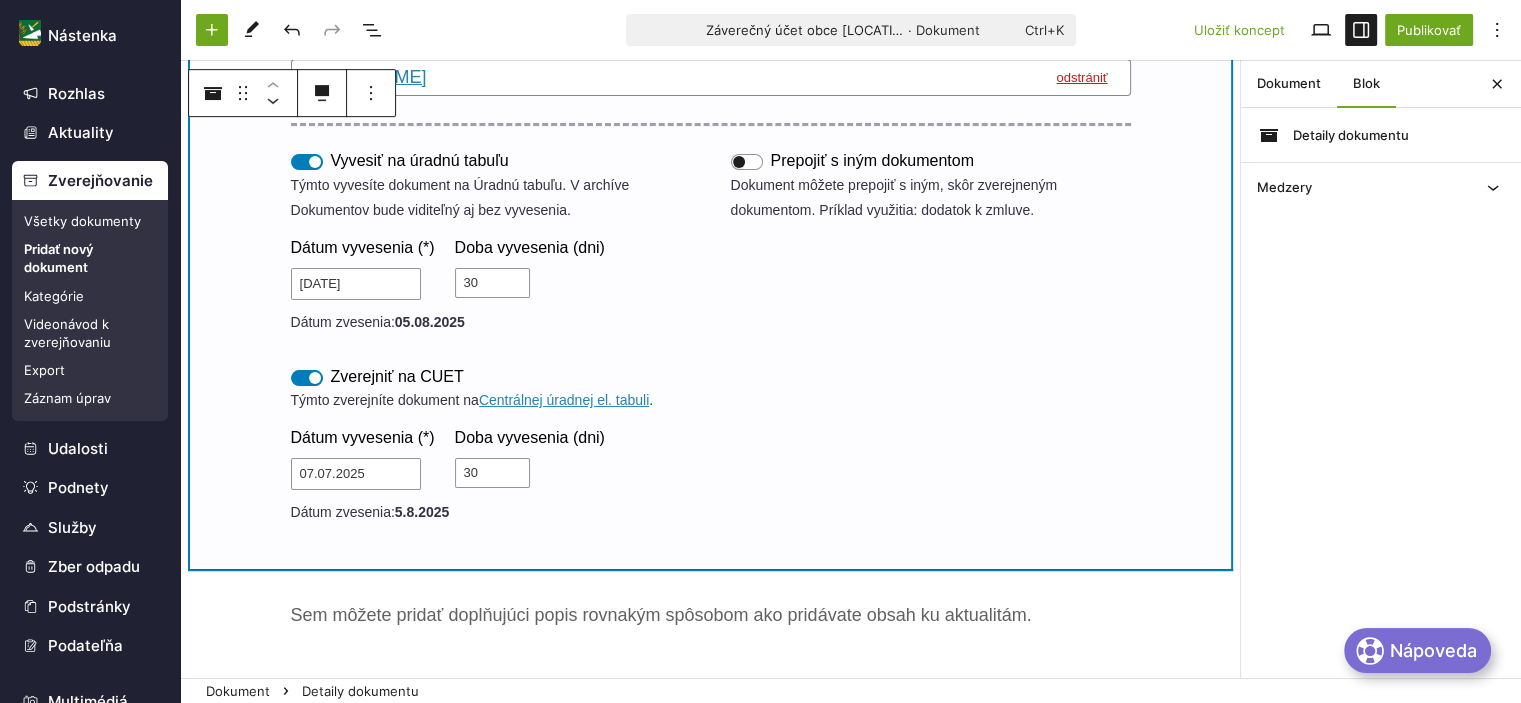 click on "Vyvesiť na úradnú tabuľu Týmto vyvesíte dokument na Úradnú tabuľu. V archíve Dokumentov bude viditeľný aj bez vyvesenia. Dátum vyvesenia (*) 27.06.2025 Doba vyvesenia (dni) 30 Dátum zvesenia:  05.08.2025 Prepojiť s iným dokumentom Dokument môžete prepojiť s iným, skôr zverejneným dokumentom. Príklad využitia: dodatok k zmluve. Zverejniť na CUET Týmto zverejníte dokument na  Centrálnej úradnej el. tabuli . Dátum vyvesenia (*) 07.07.2025 Doba vyvesenia (dni) 30 Dátum zvesenia:  5.8.2025" at bounding box center [711, 342] 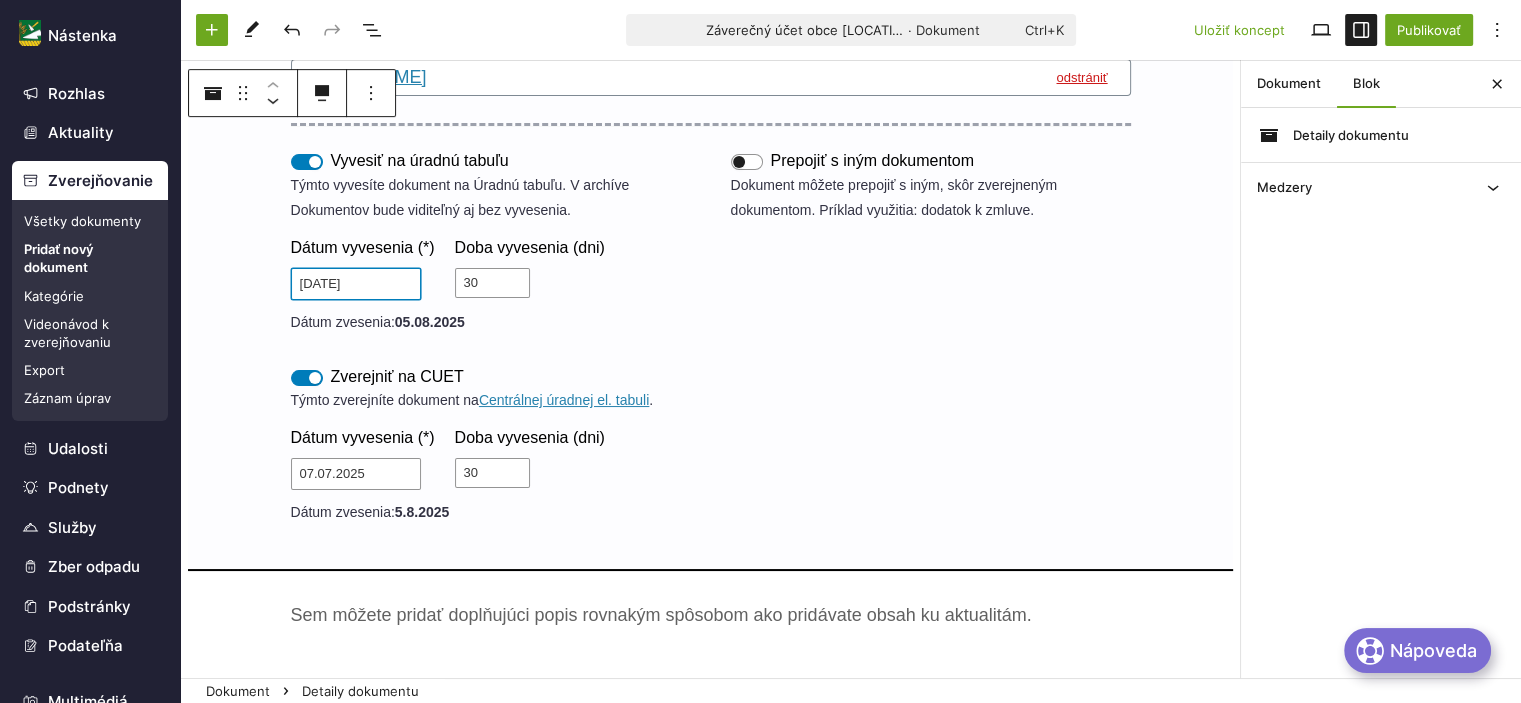 click on "27.06.2025" at bounding box center (356, 284) 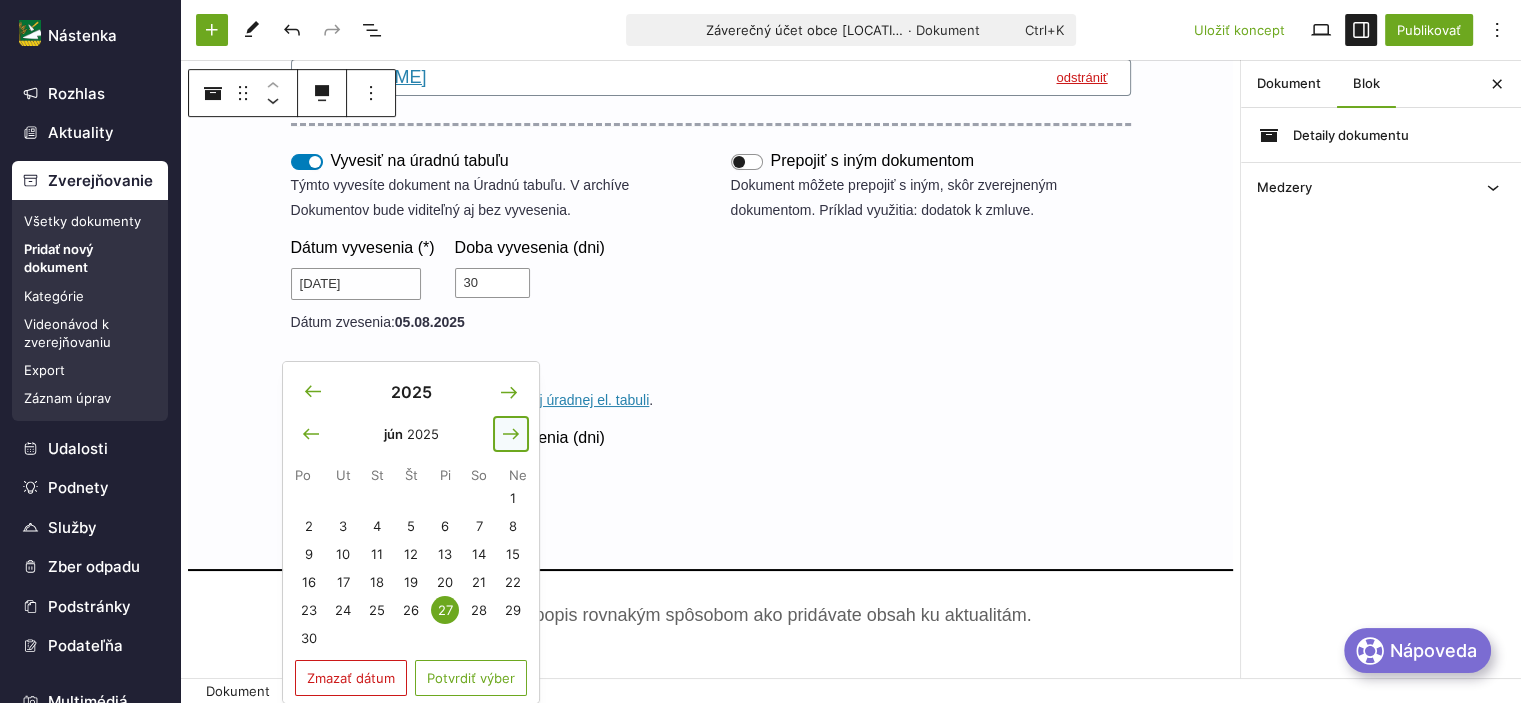 click at bounding box center (511, 434) 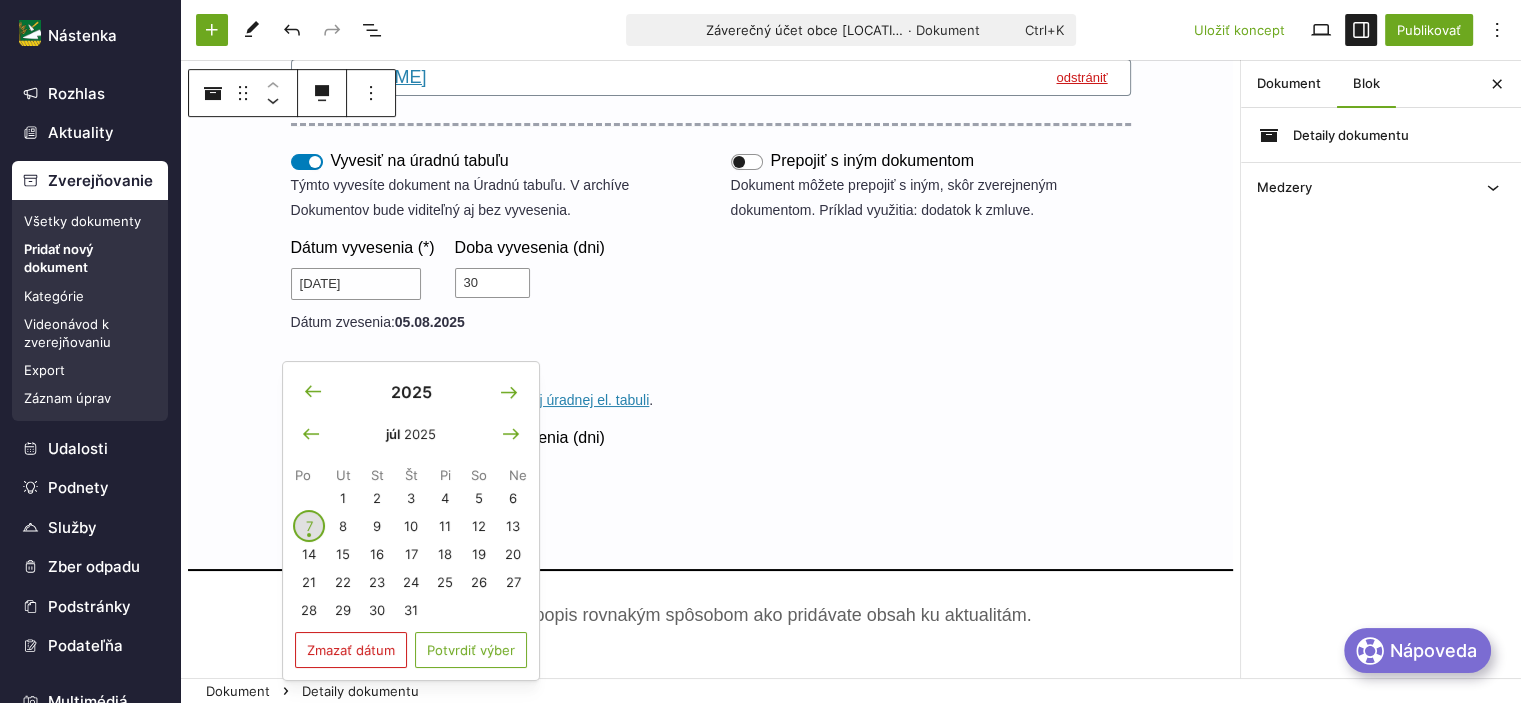 click on "7" at bounding box center [309, 526] 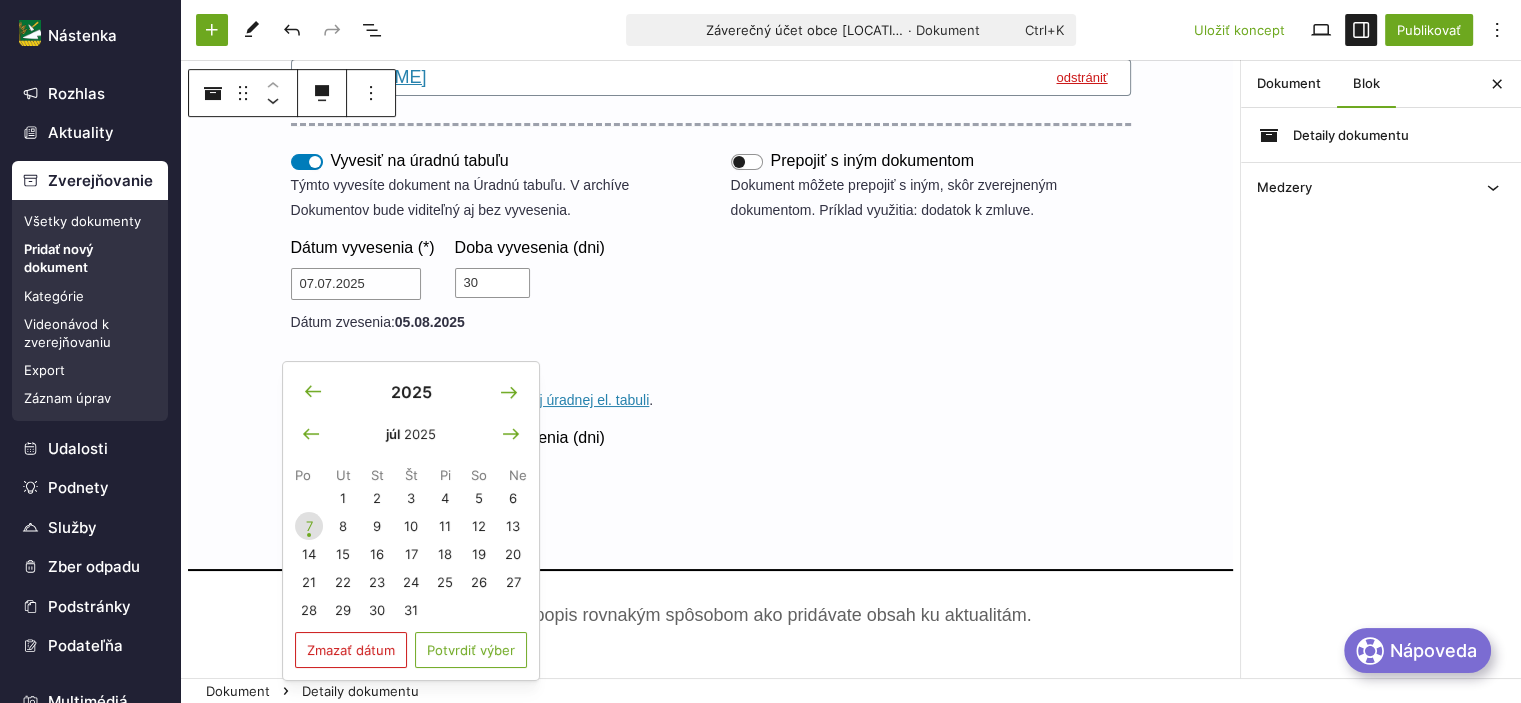 click on "07.07.2025" at bounding box center [356, 474] 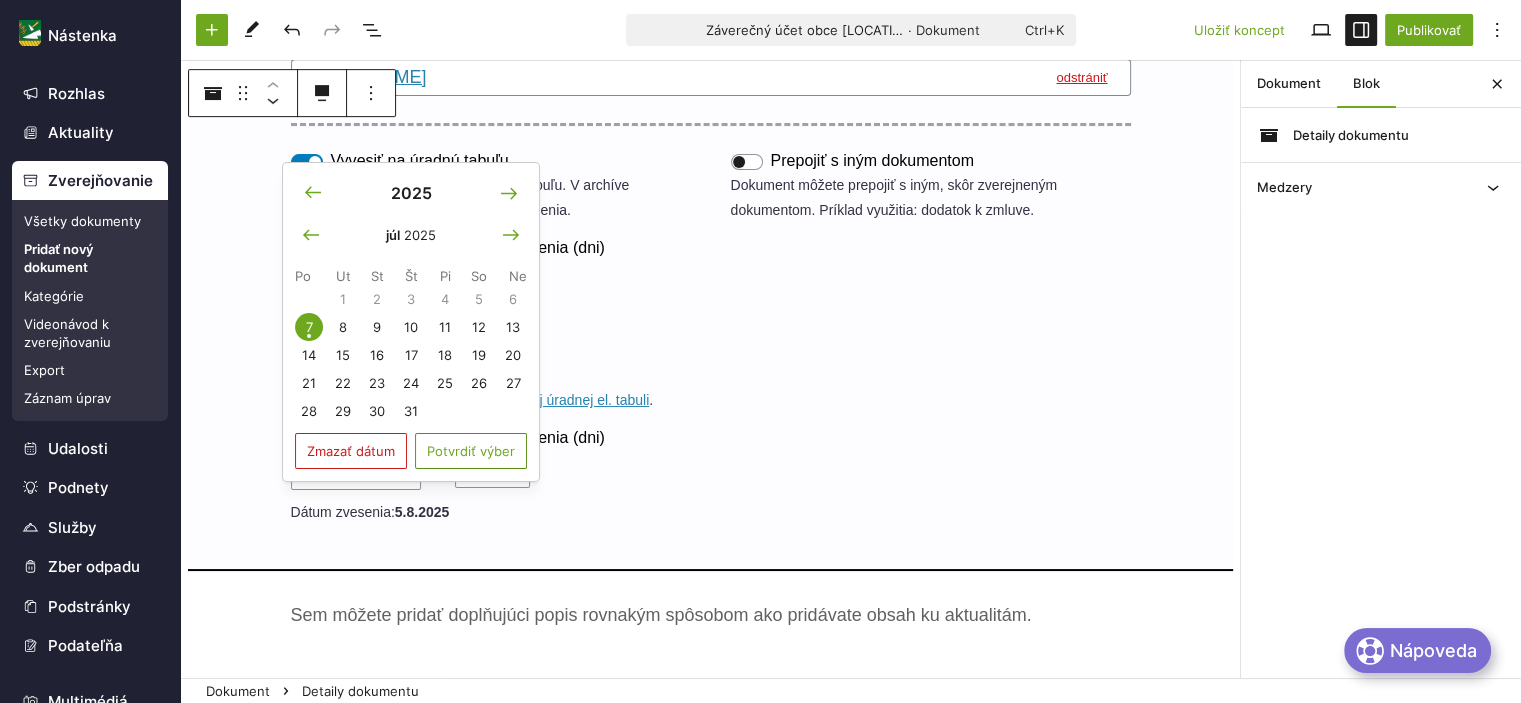 click on "Potvrdiť výber" at bounding box center (471, 451) 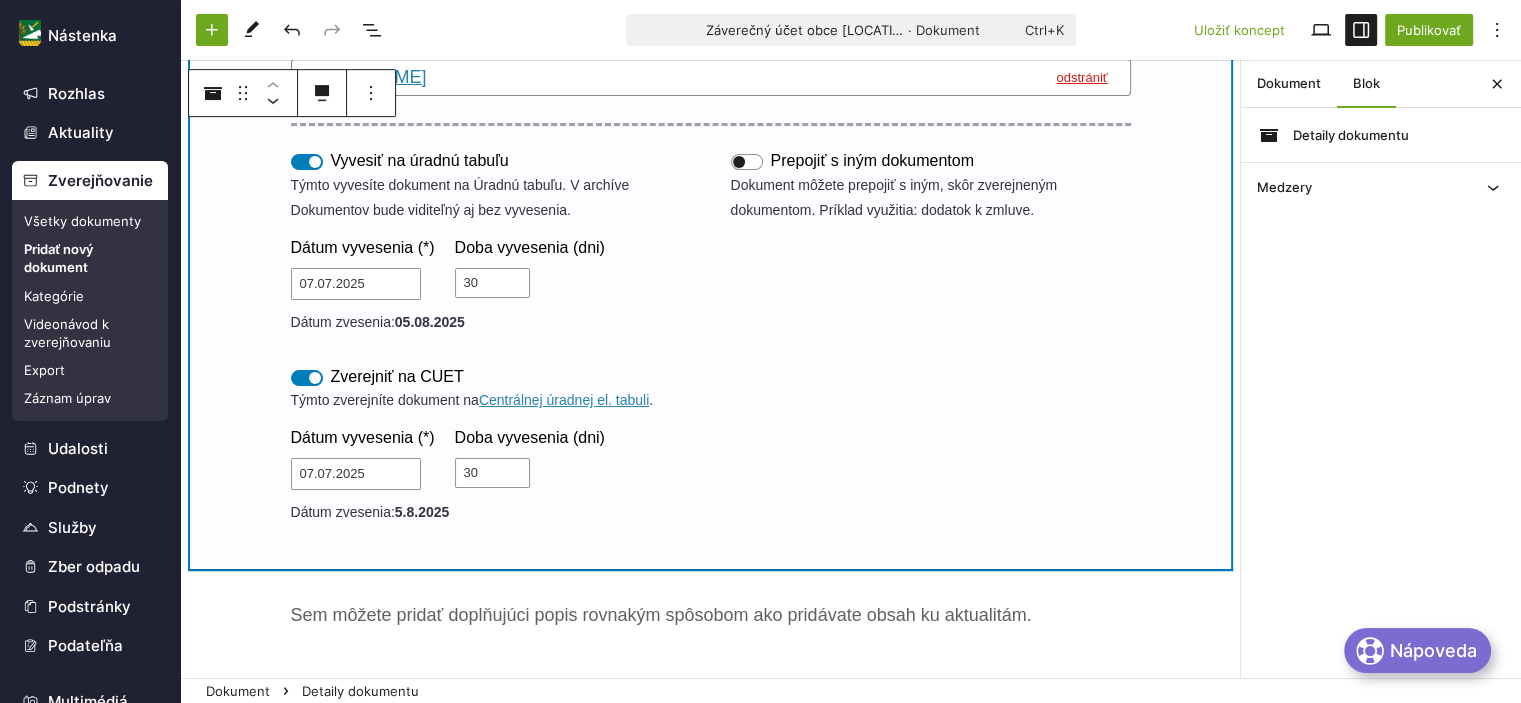 click on "Vyvesiť na úradnú tabuľu Týmto vyvesíte dokument na Úradnú tabuľu. V archíve Dokumentov bude viditeľný aj bez vyvesenia. Dátum vyvesenia (*) 07.07.2025 Doba vyvesenia (dni) 30 Dátum zvesenia:  05.08.2025 Prepojiť s iným dokumentom Dokument môžete prepojiť s iným, skôr zverejneným dokumentom. Príklad využitia: dodatok k zmluve. Zverejniť na CUET Týmto zverejníte dokument na  Centrálnej úradnej el. tabuli . Dátum vyvesenia (*) 07.07.2025 Doba vyvesenia (dni) 30 Dátum zvesenia:  5.8.2025" at bounding box center (711, 342) 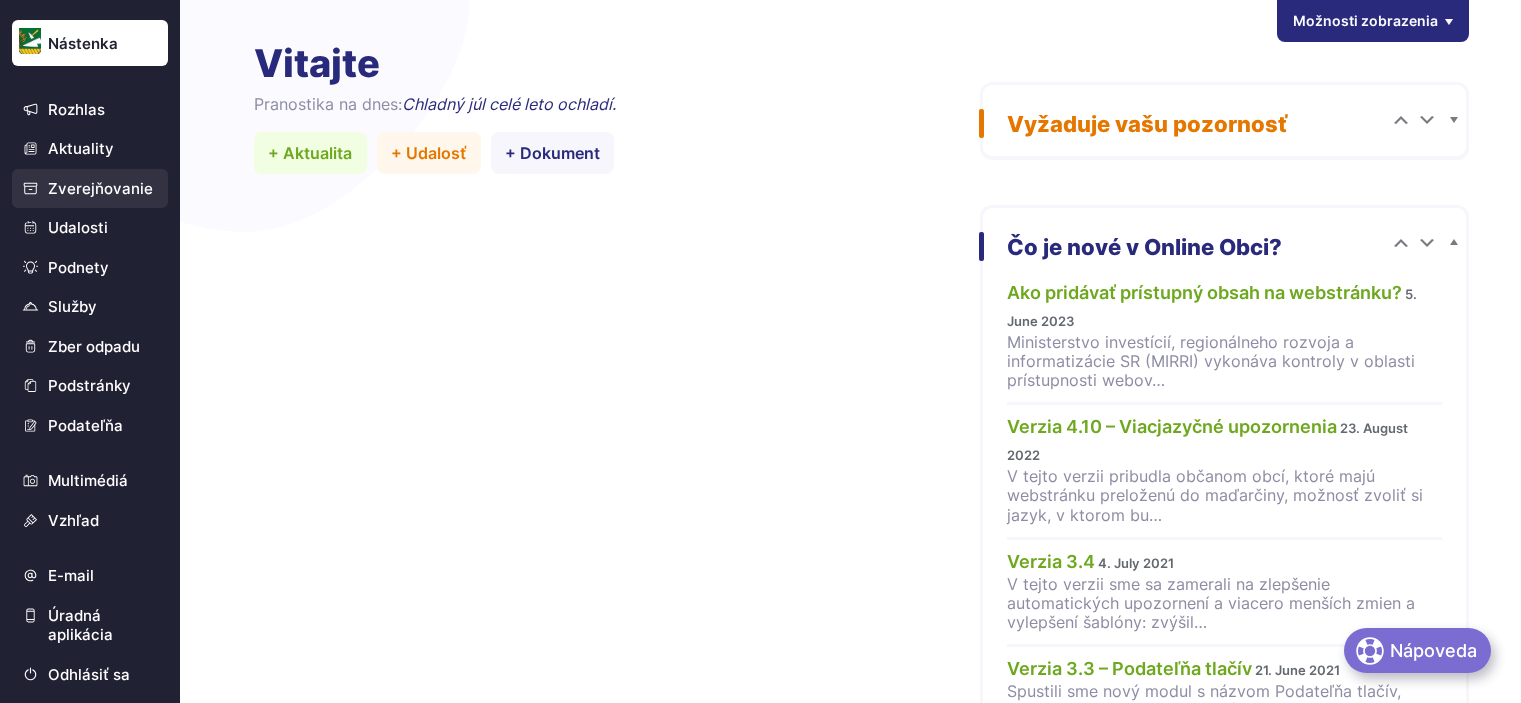 scroll, scrollTop: 0, scrollLeft: 0, axis: both 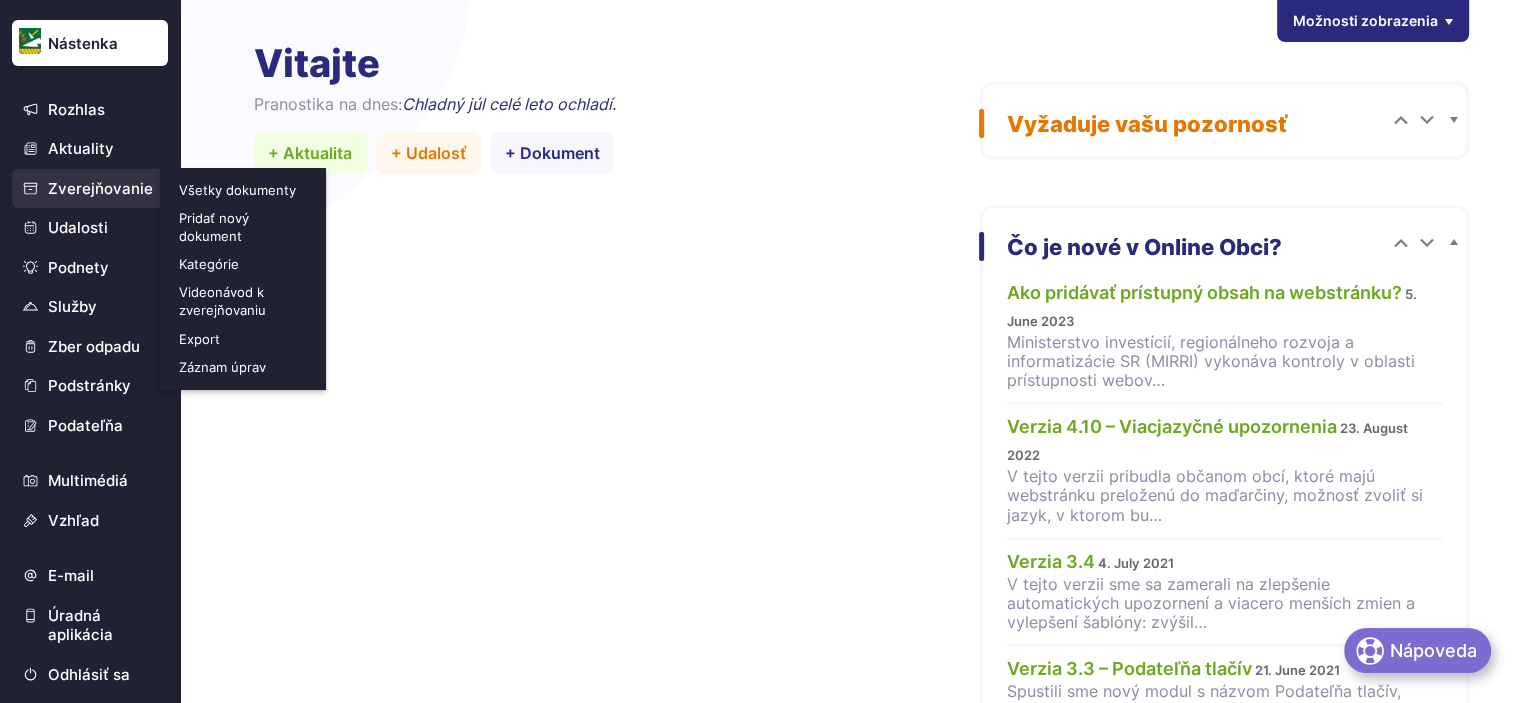 click on "Všetky dokumenty" at bounding box center (245, 190) 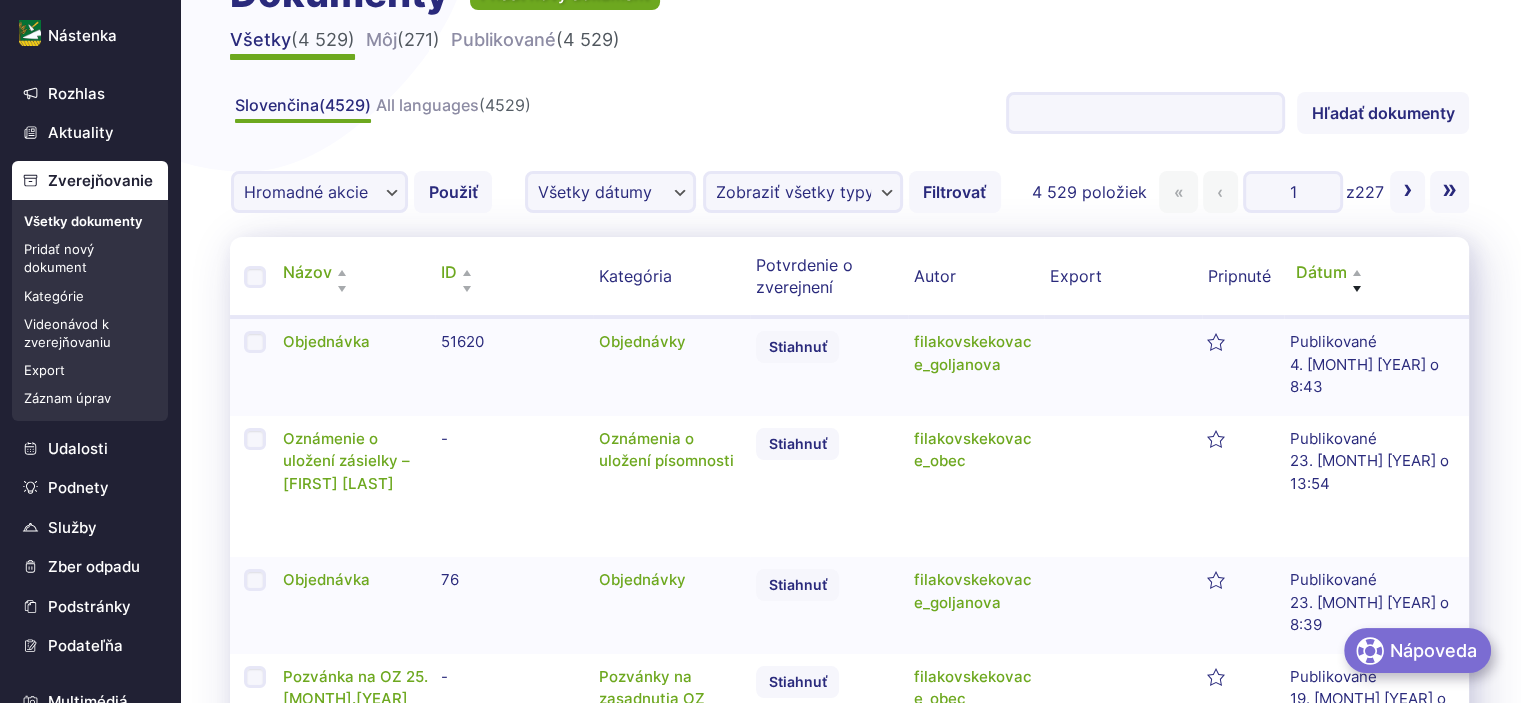 scroll, scrollTop: 0, scrollLeft: 0, axis: both 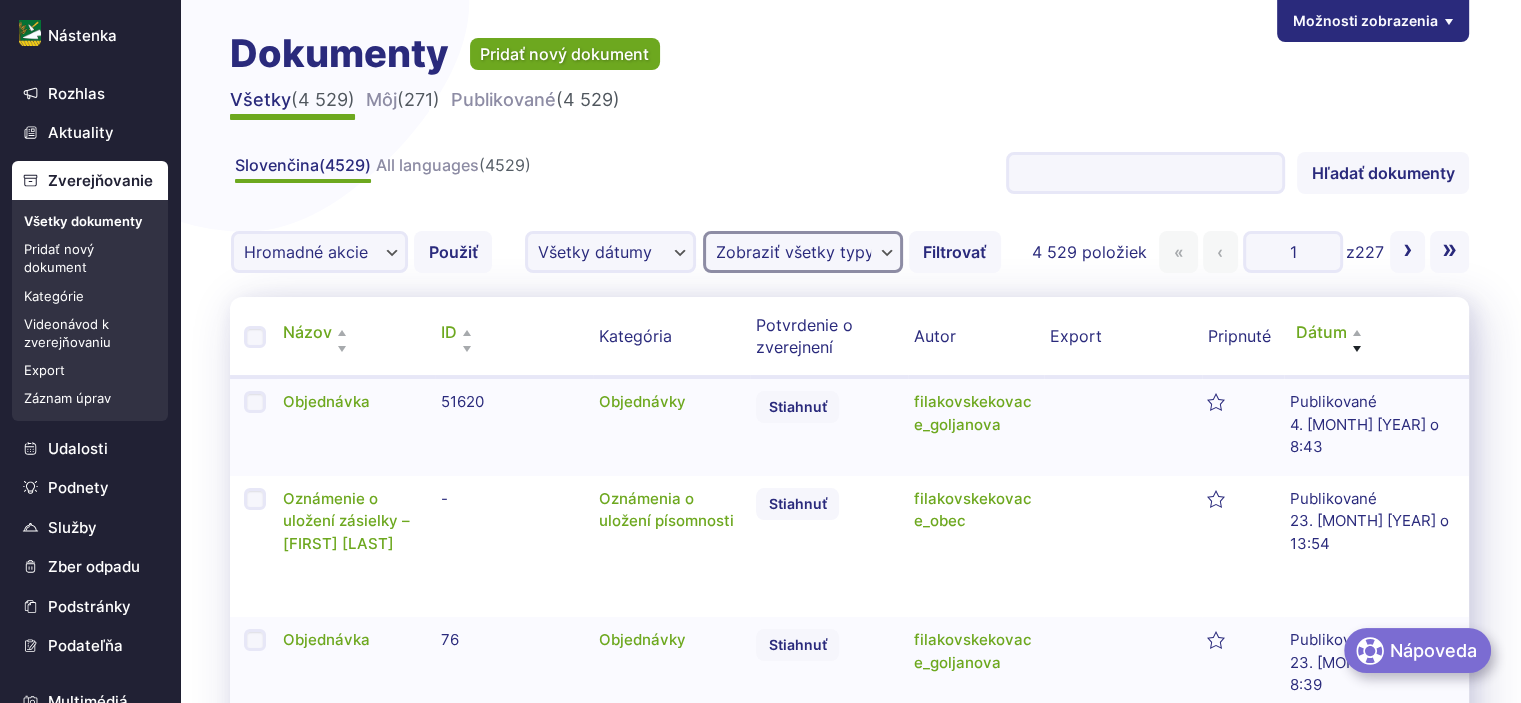 click on "Zobraziť všetky typy dokumentov Archív úradnej tabule (63) Archív volieb (3) Faktúry (3735) Financie (0) Iné (13) Majetkové priznania (1) Návrhy VZN (8) Obecné zastupiteľstvo (0) Objednávky (311) Oznámenia o uložení písomnosti (112) Podlimitné zákazky (2) Povinné zverejňovanie (0) Pozvánky na zasadnutia OZ (12) Referendum (2) Rôzne (0) Rozpočty (8) Strategické dokumenty (3) Verejné obstarávanie (0) Verejné obstrávanie (9) Verejné vyhlášky a oznamy (7) Voľby (0) Voľby do europarlamentu (4) Voľby do NRSR (4) Voľby do samospráv (3) Voľby prezidenta (3) Výberové konania (5) Výročné správy (2) VZN (36) Zákazky s nízkou hodnotou podľa §117 (2) Zápisnice z OZ (5) Záverečné účty (16) Zmluvy (160)" at bounding box center [803, 252] 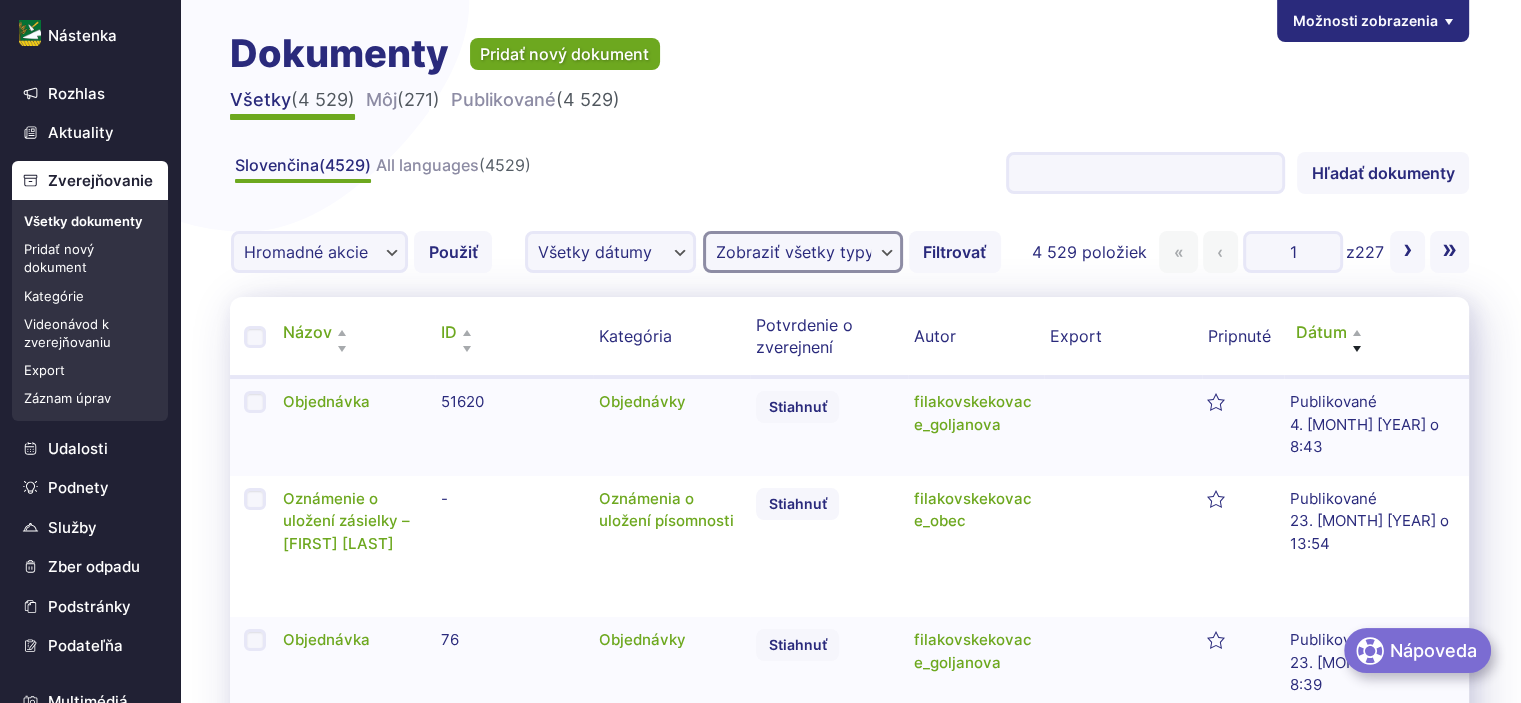 select on "zaverecne-ucty" 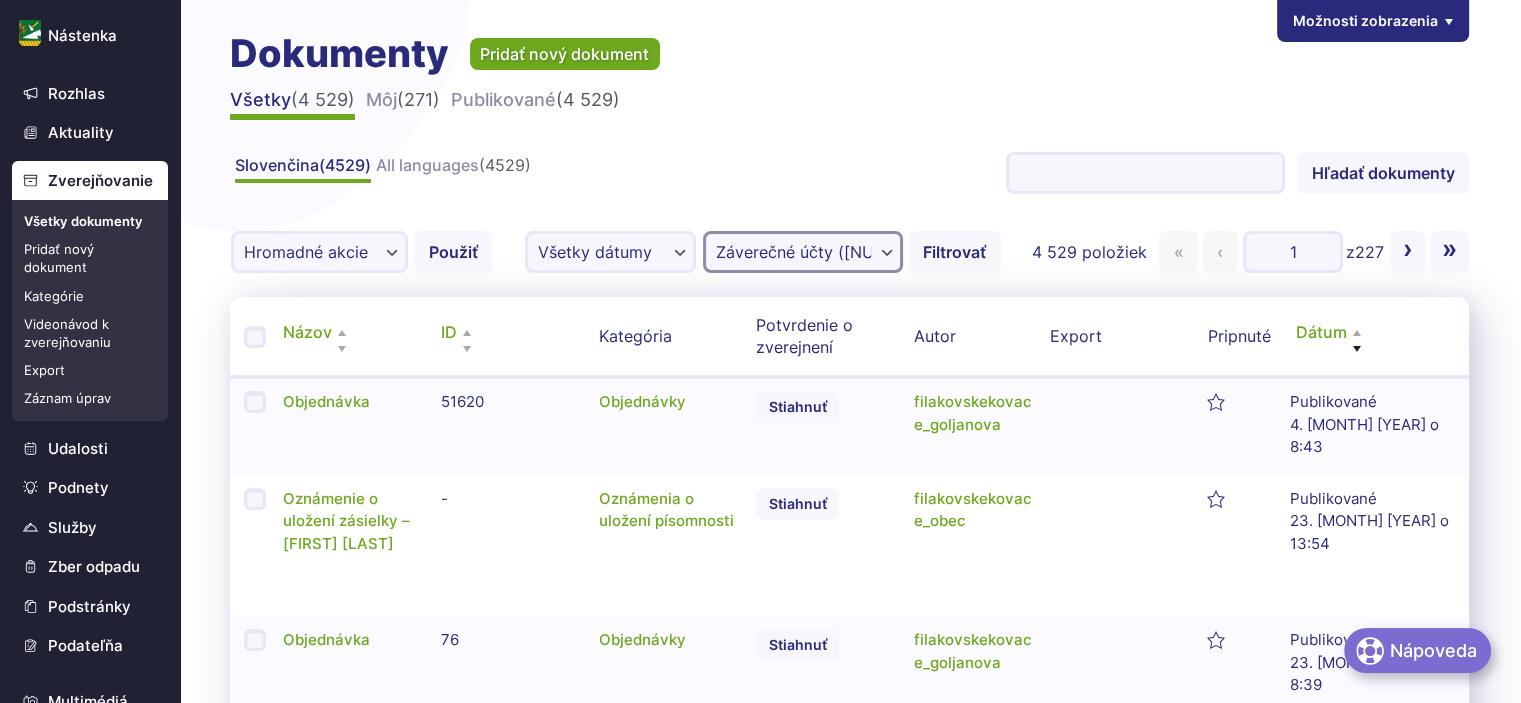 click on "Zobraziť všetky typy dokumentov Archív úradnej tabule (63) Archív volieb (3) Faktúry (3735) Financie (0) Iné (13) Majetkové priznania (1) Návrhy VZN (8) Obecné zastupiteľstvo (0) Objednávky (311) Oznámenia o uložení písomnosti (112) Podlimitné zákazky (2) Povinné zverejňovanie (0) Pozvánky na zasadnutia OZ (12) Referendum (2) Rôzne (0) Rozpočty (8) Strategické dokumenty (3) Verejné obstarávanie (0) Verejné obstrávanie (9) Verejné vyhlášky a oznamy (7) Voľby (0) Voľby do europarlamentu (4) Voľby do NRSR (4) Voľby do samospráv (3) Voľby prezidenta (3) Výberové konania (5) Výročné správy (2) VZN (36) Zákazky s nízkou hodnotou podľa §117 (2) Zápisnice z OZ (5) Záverečné účty (16) Zmluvy (160)" at bounding box center (803, 252) 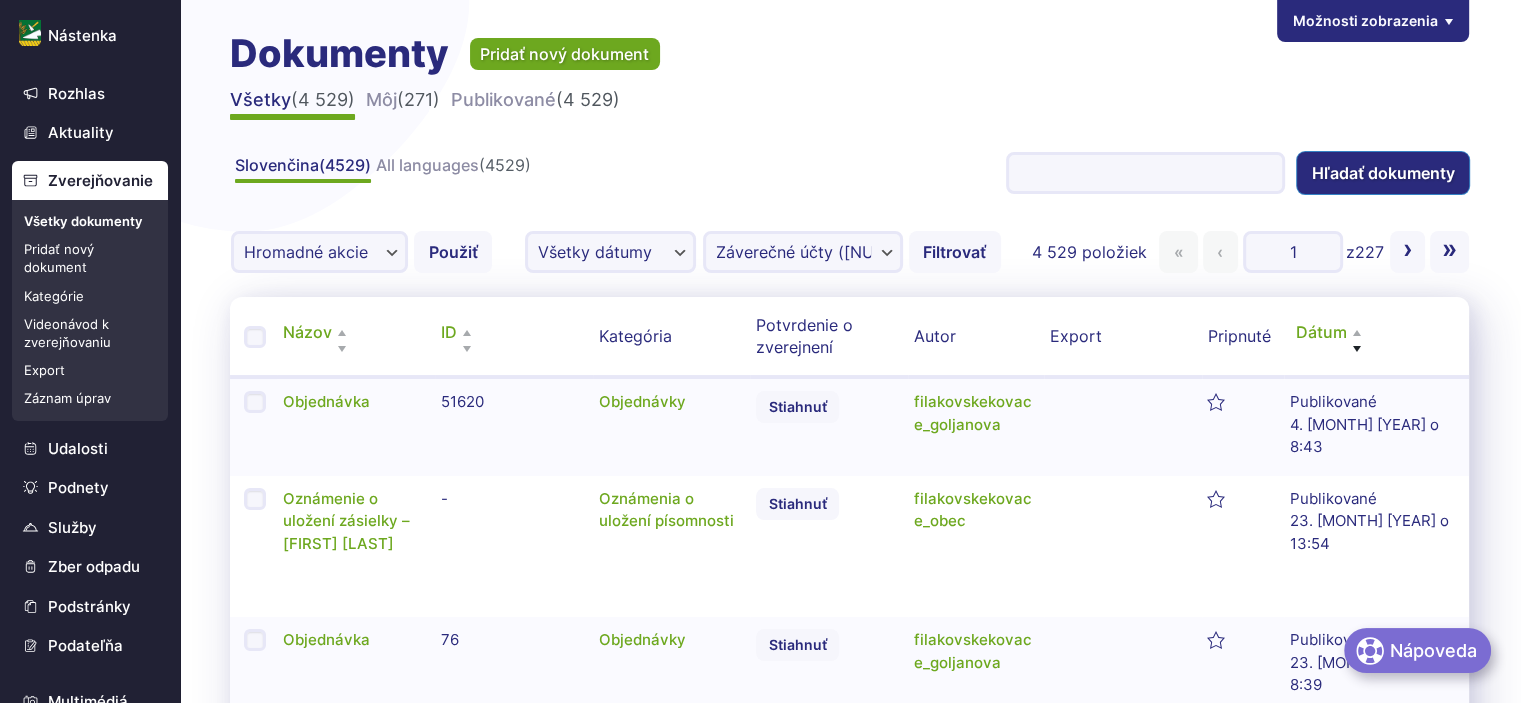 click on "Hľadať dokumenty" at bounding box center [1383, 173] 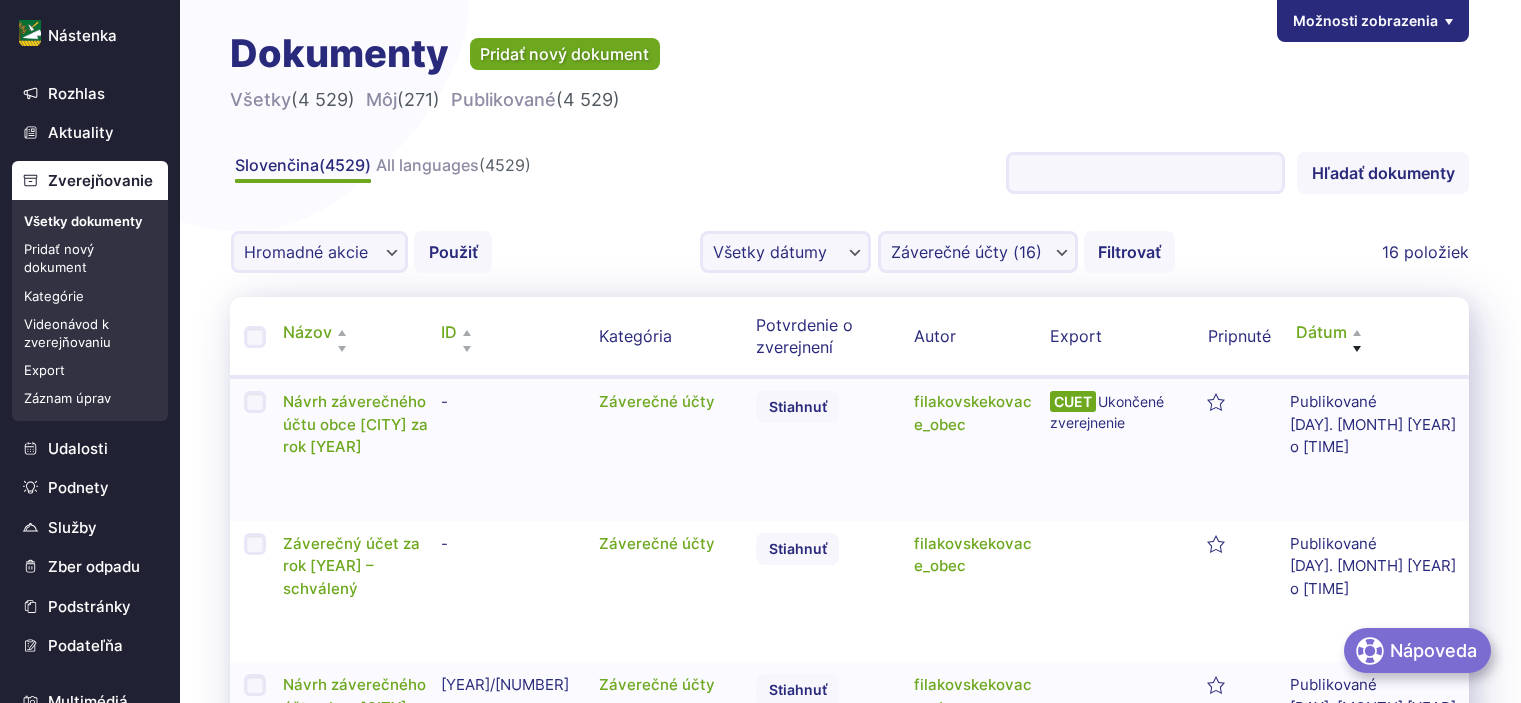 scroll, scrollTop: 0, scrollLeft: 0, axis: both 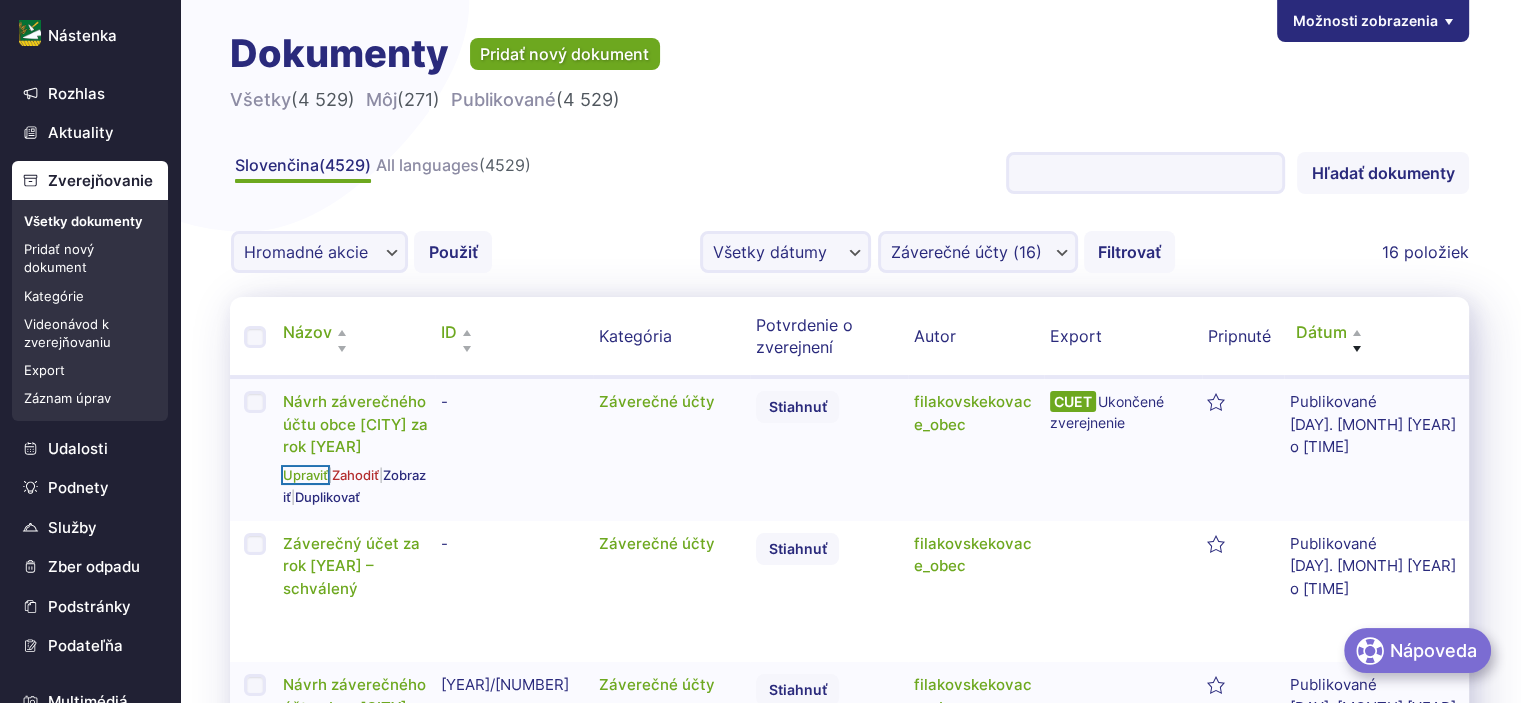 click on "Upraviť" at bounding box center (305, 475) 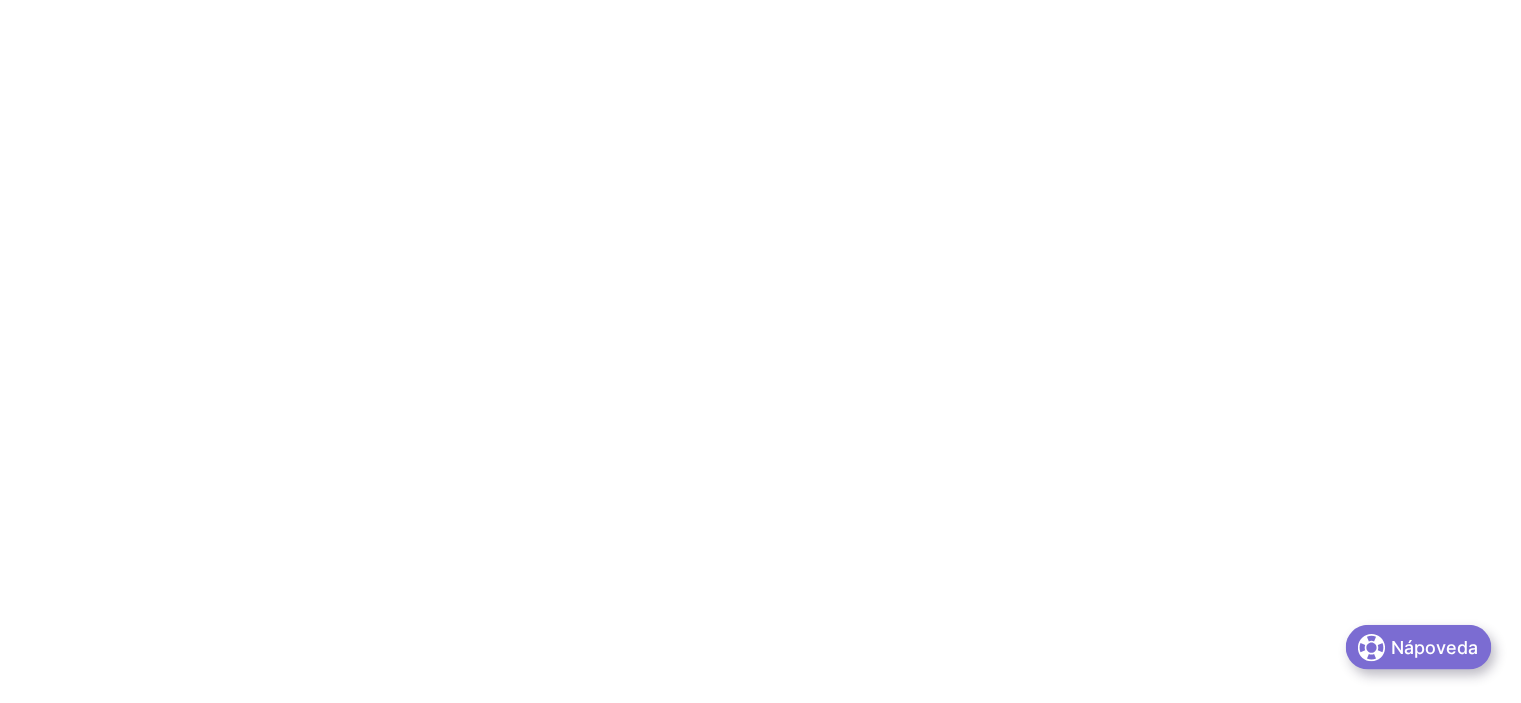 scroll, scrollTop: 0, scrollLeft: 0, axis: both 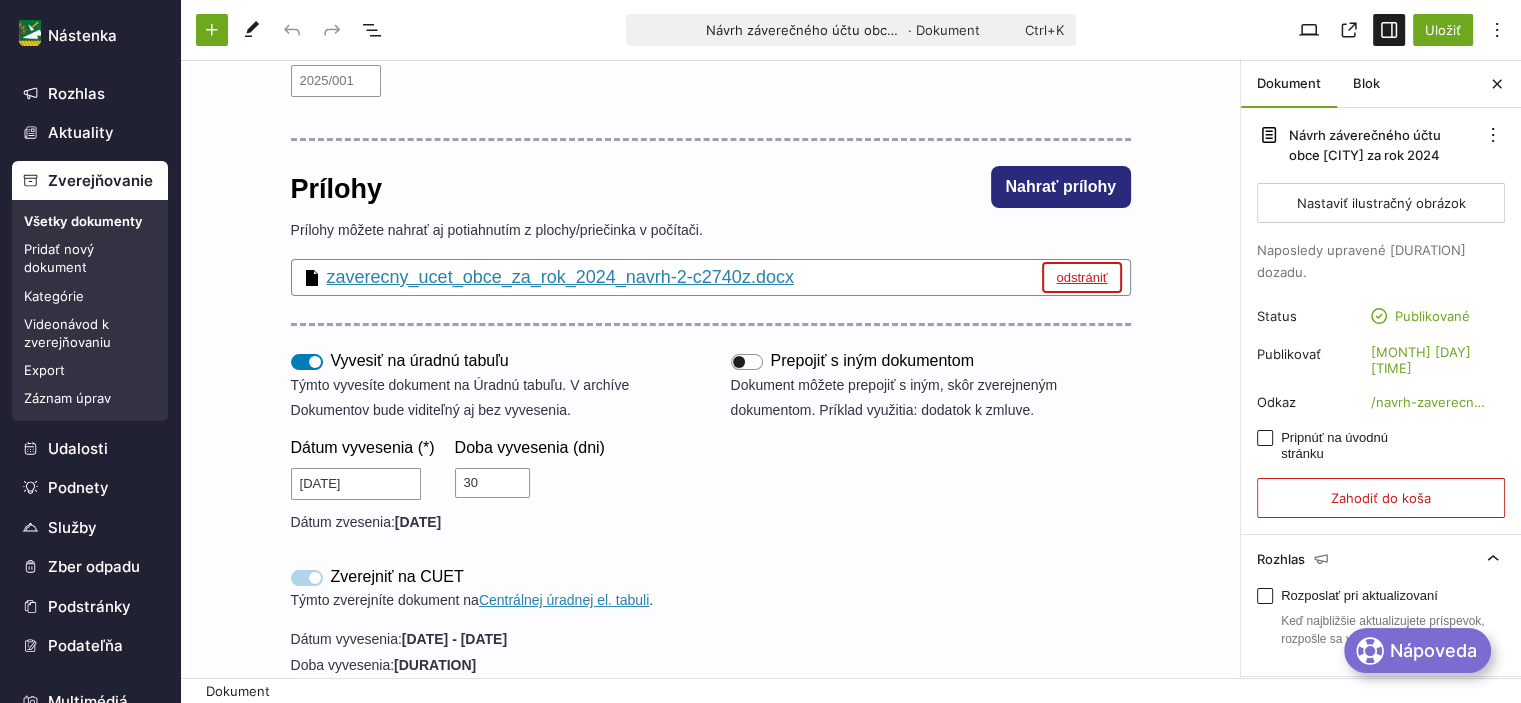 click on "odstrániť" at bounding box center [1081, 277] 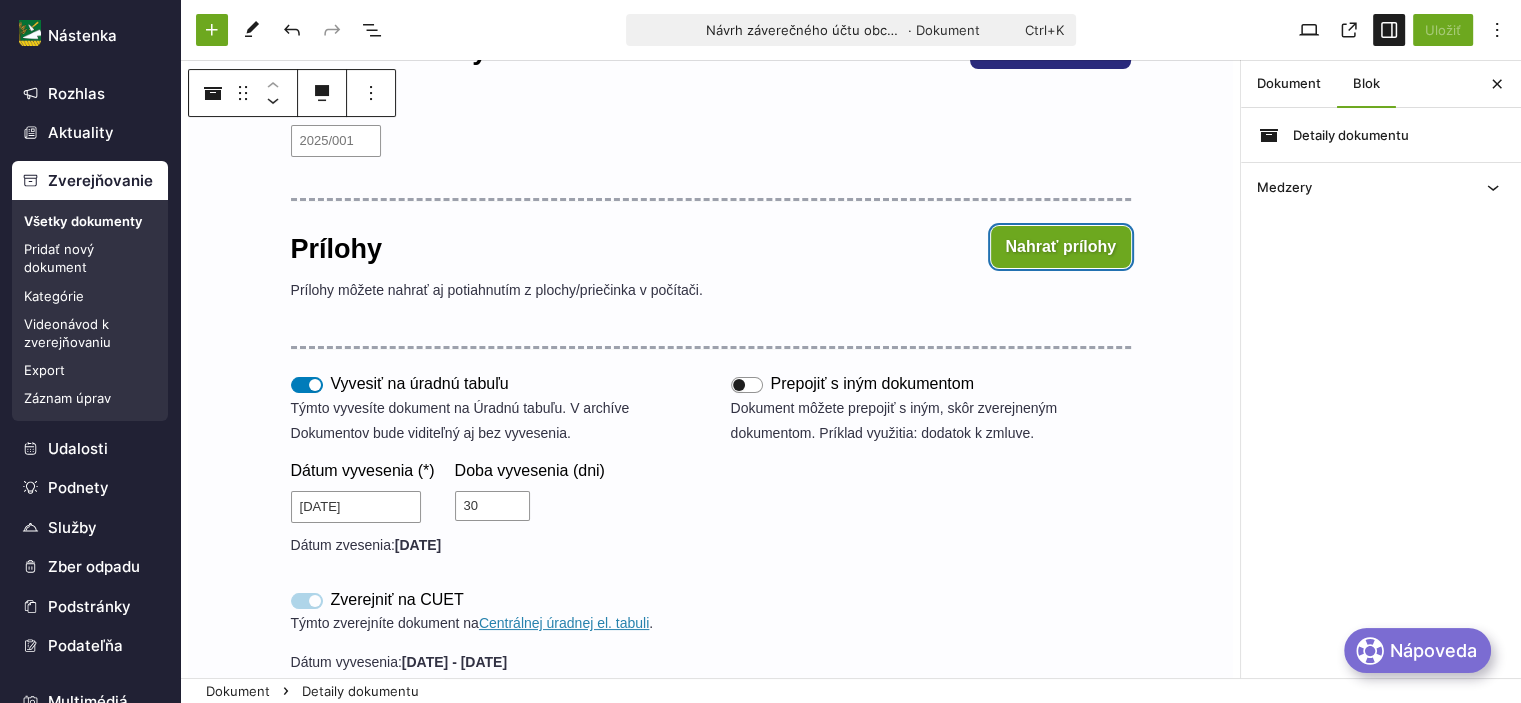 click on "Nahrať prílohy" at bounding box center [1061, 247] 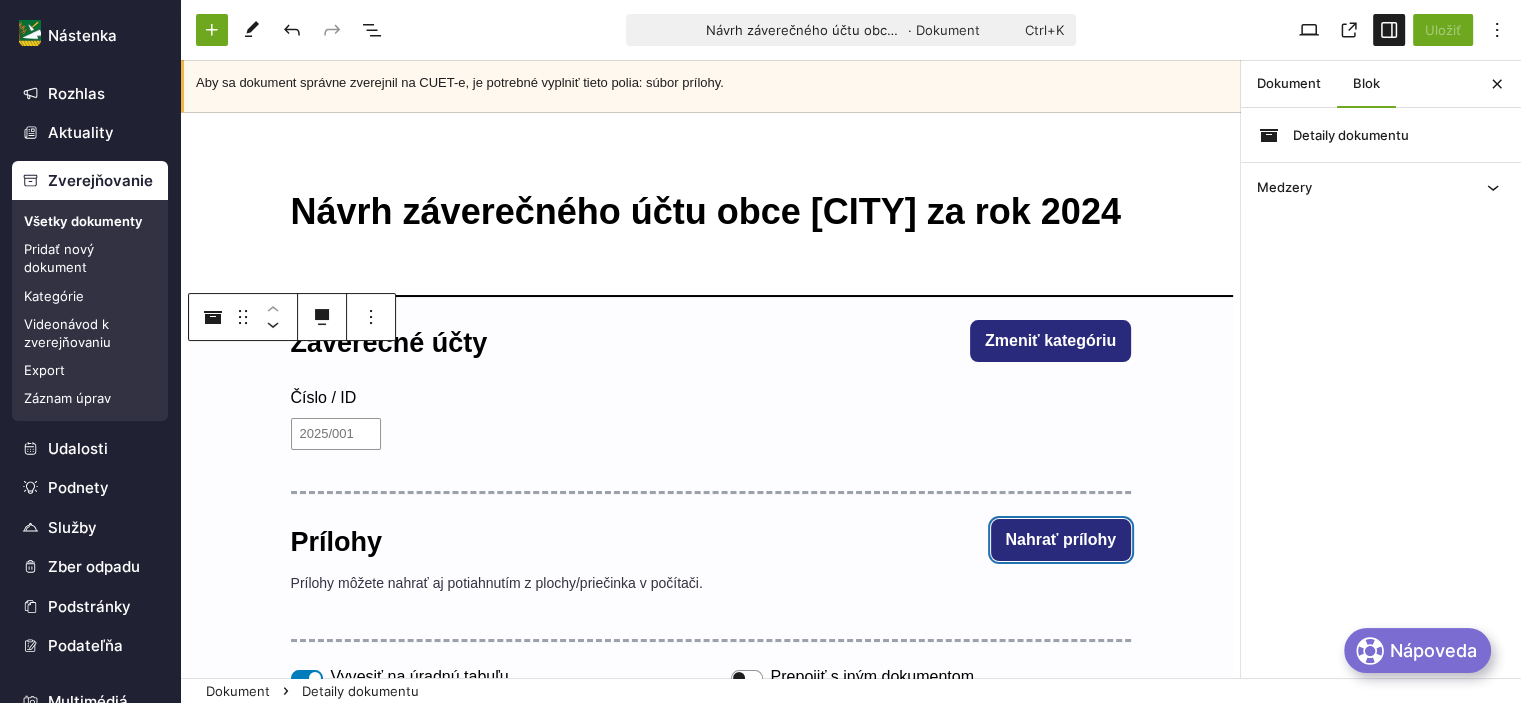 scroll, scrollTop: 0, scrollLeft: 0, axis: both 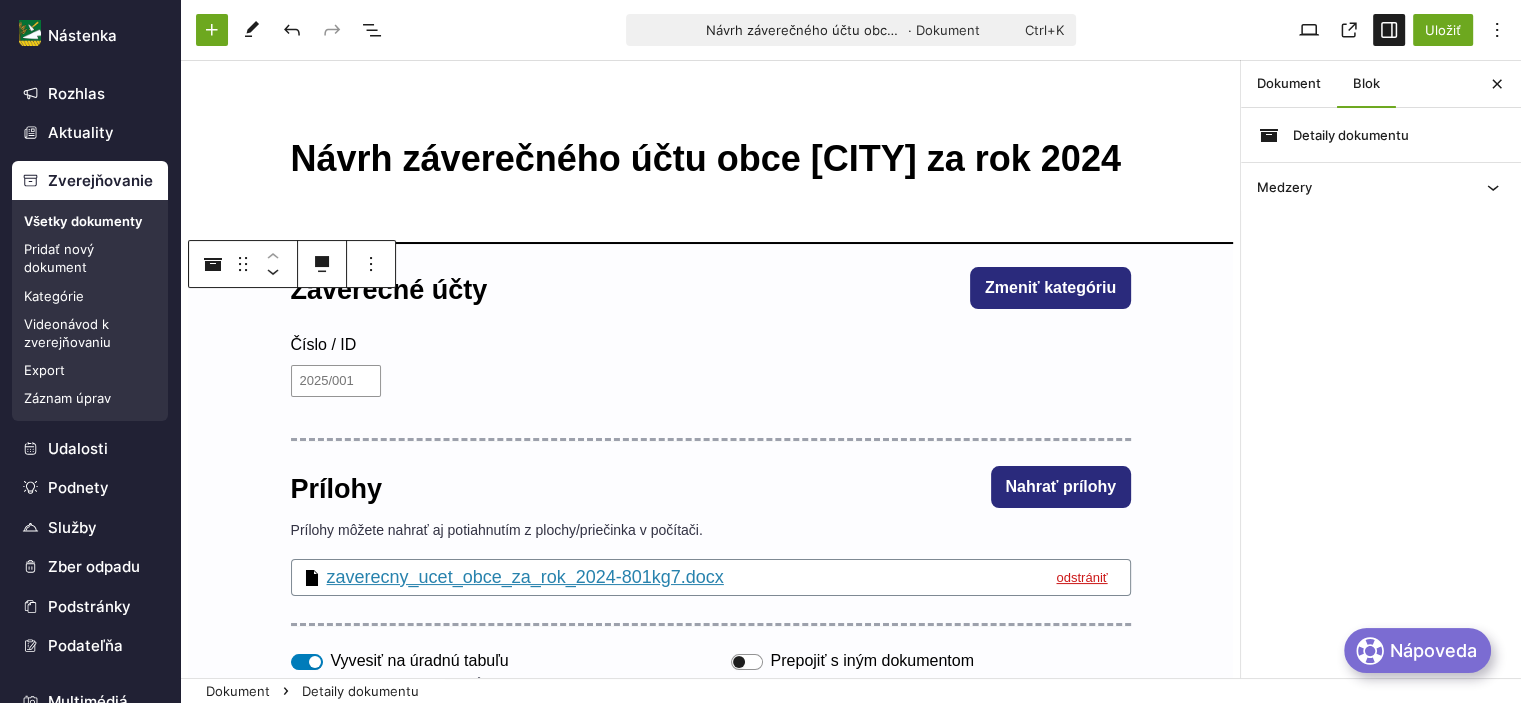 click on "Návrh záverečného účtu obce [CITY] za rok 2024" at bounding box center (711, 159) 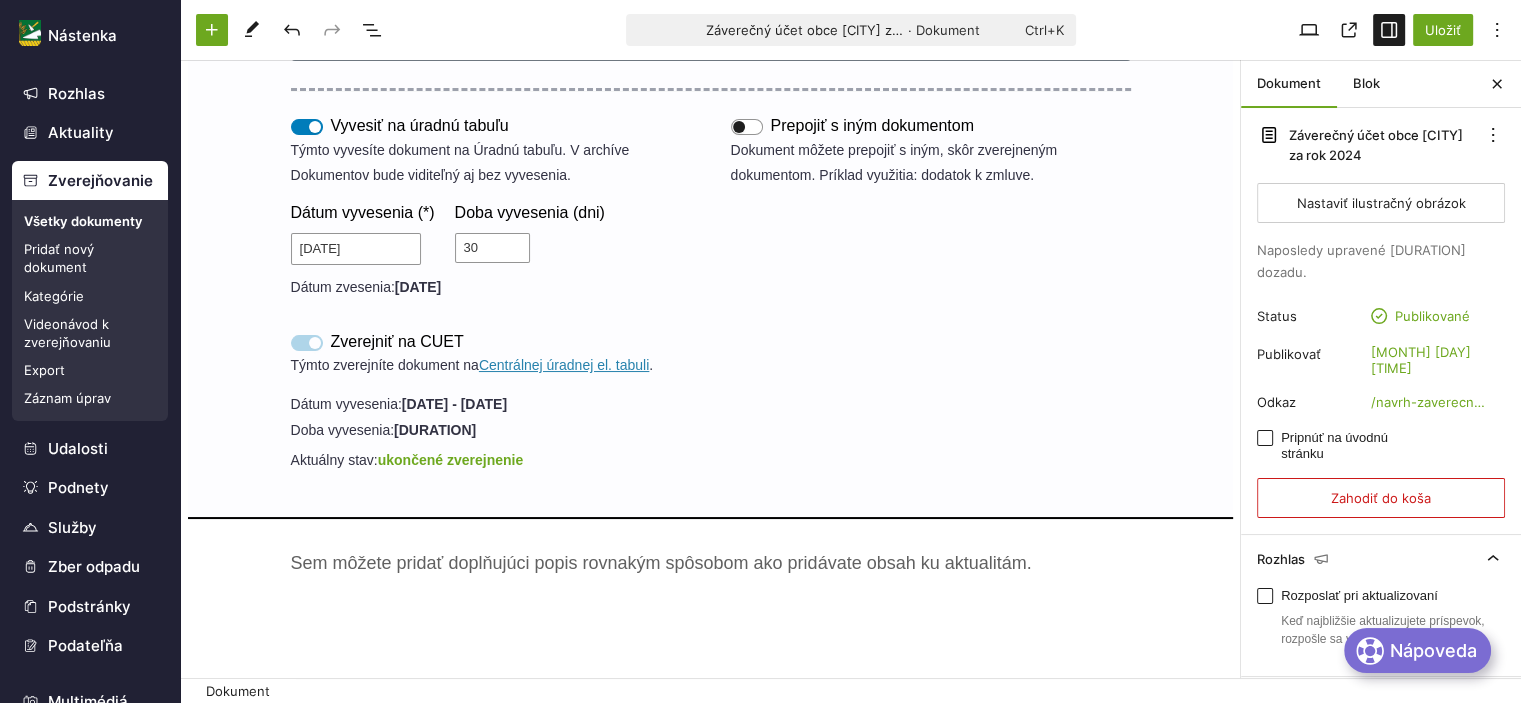 scroll, scrollTop: 500, scrollLeft: 0, axis: vertical 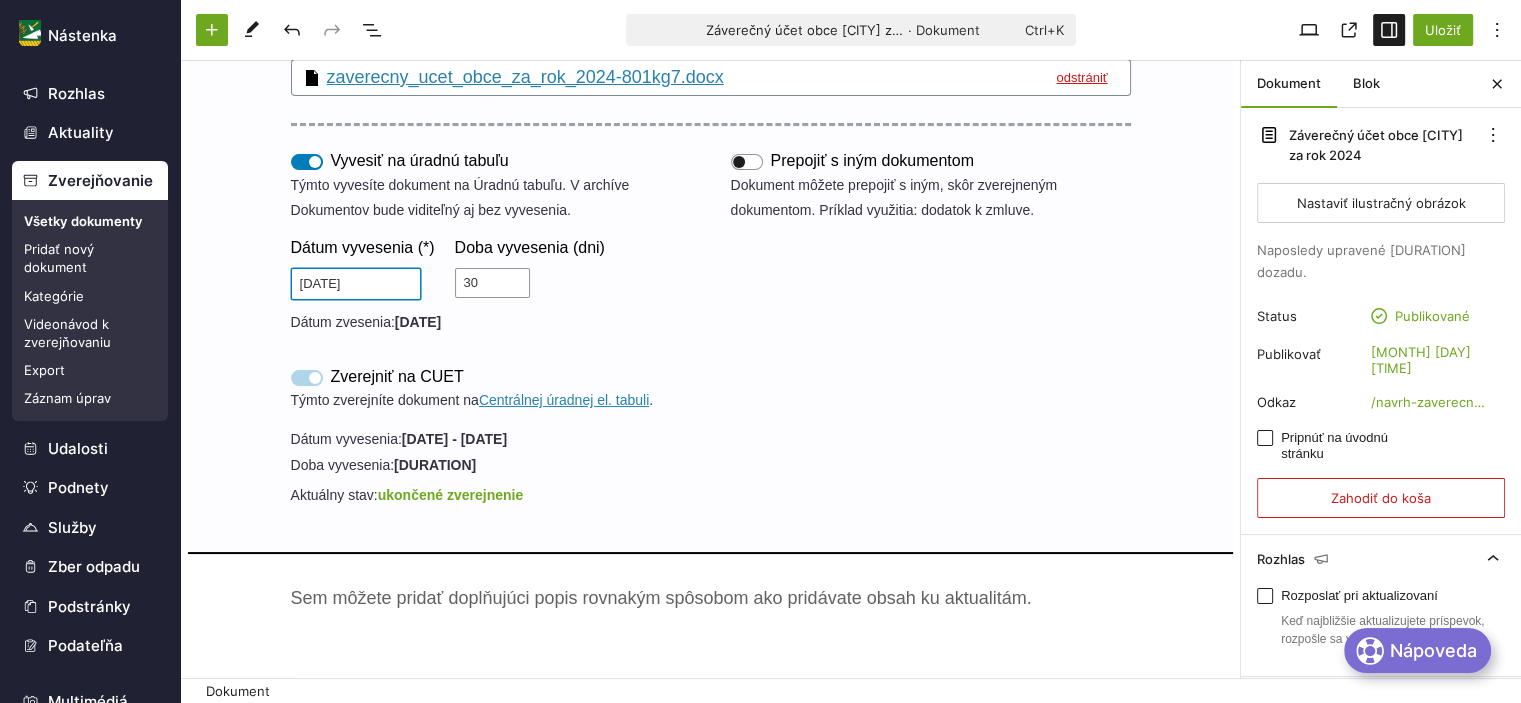 click on "[DATE]" at bounding box center (356, 284) 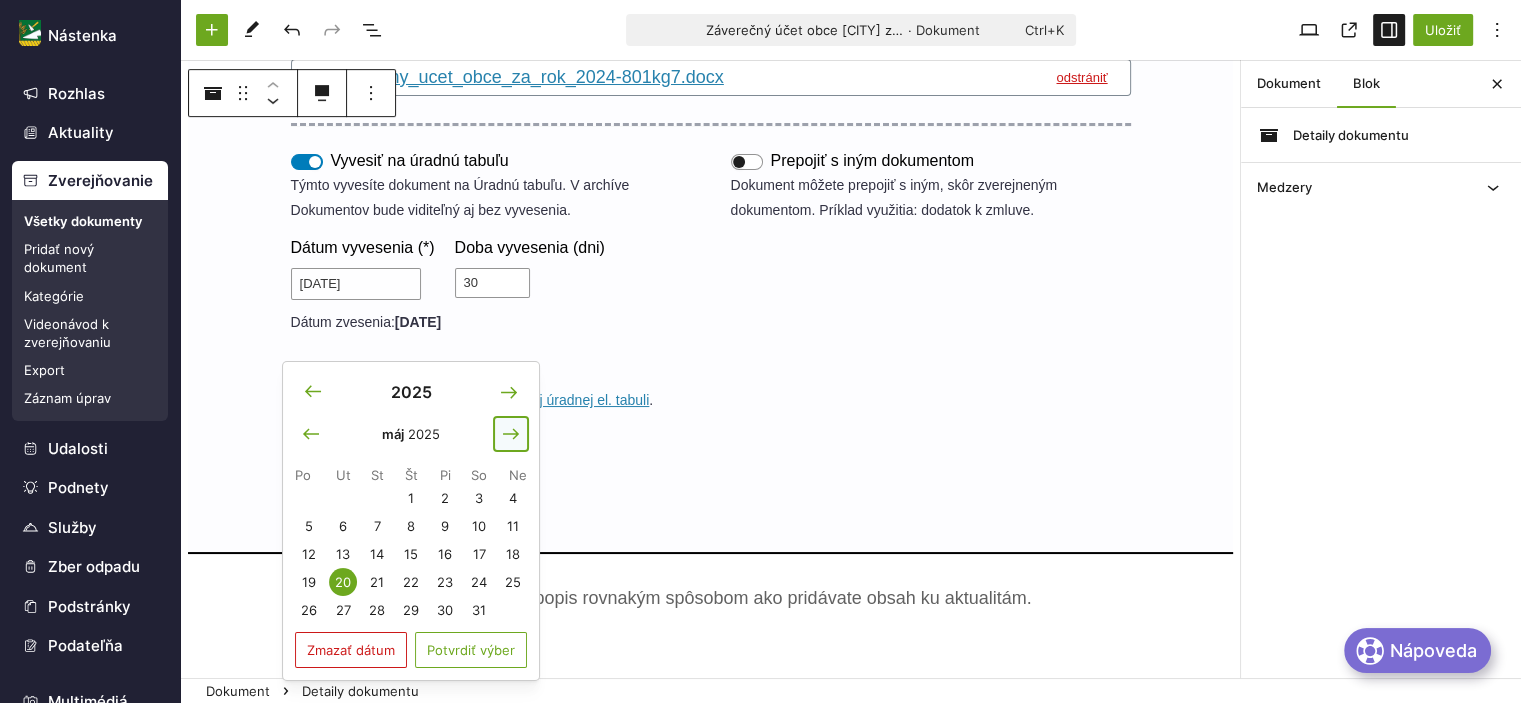 click at bounding box center (511, 434) 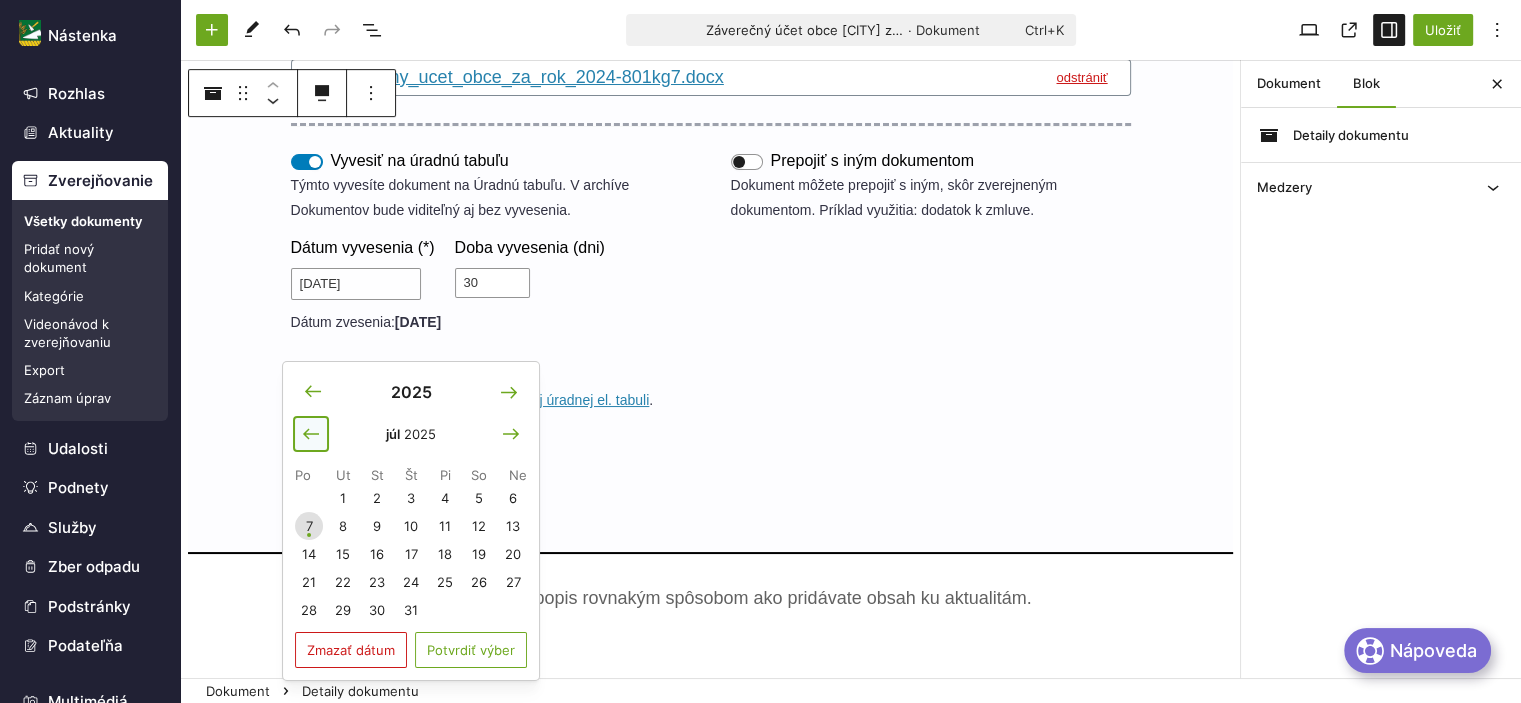 click at bounding box center (311, 434) 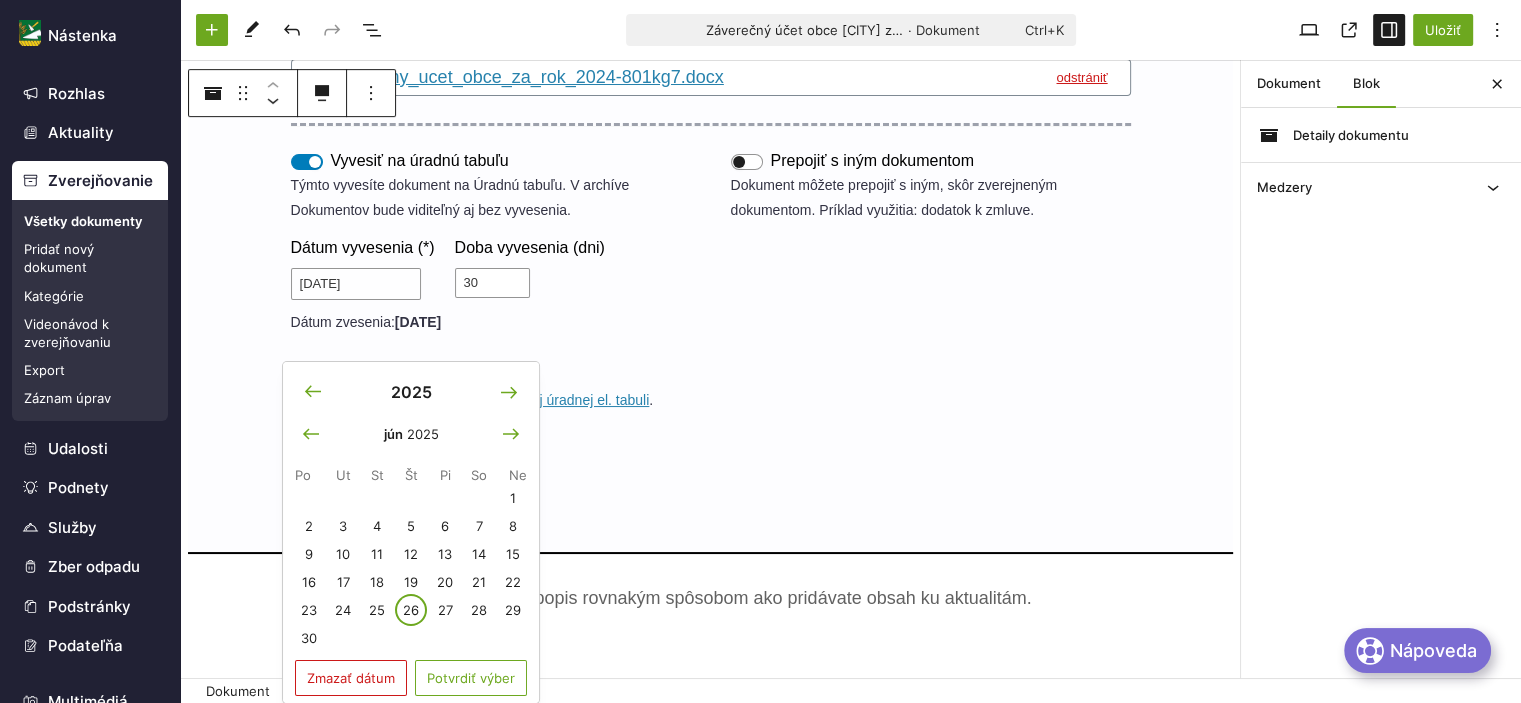 click on "26" at bounding box center [411, 610] 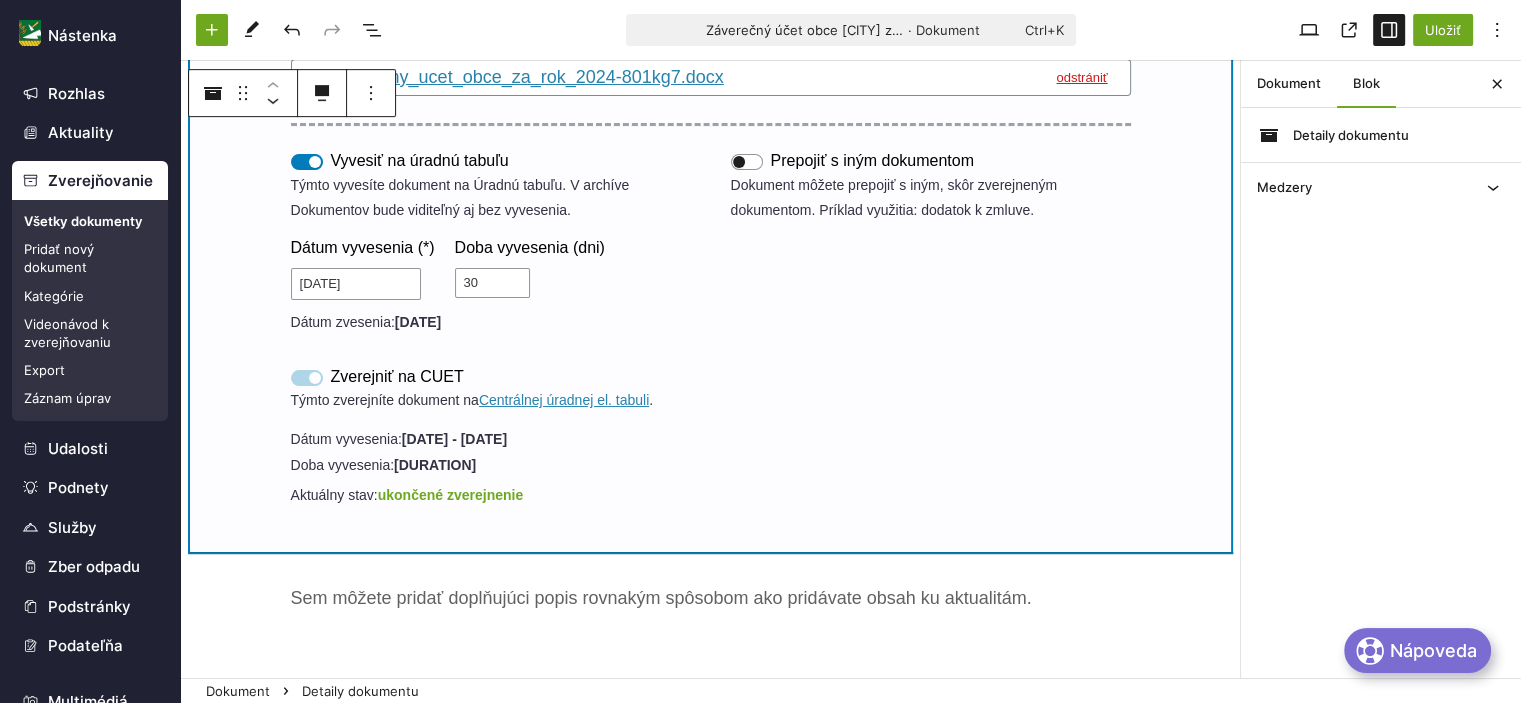 click on "Dátum vyvesenia:  [DATE] - [DATE] Doba vyvesenia:  [DURATION]" at bounding box center [491, 452] 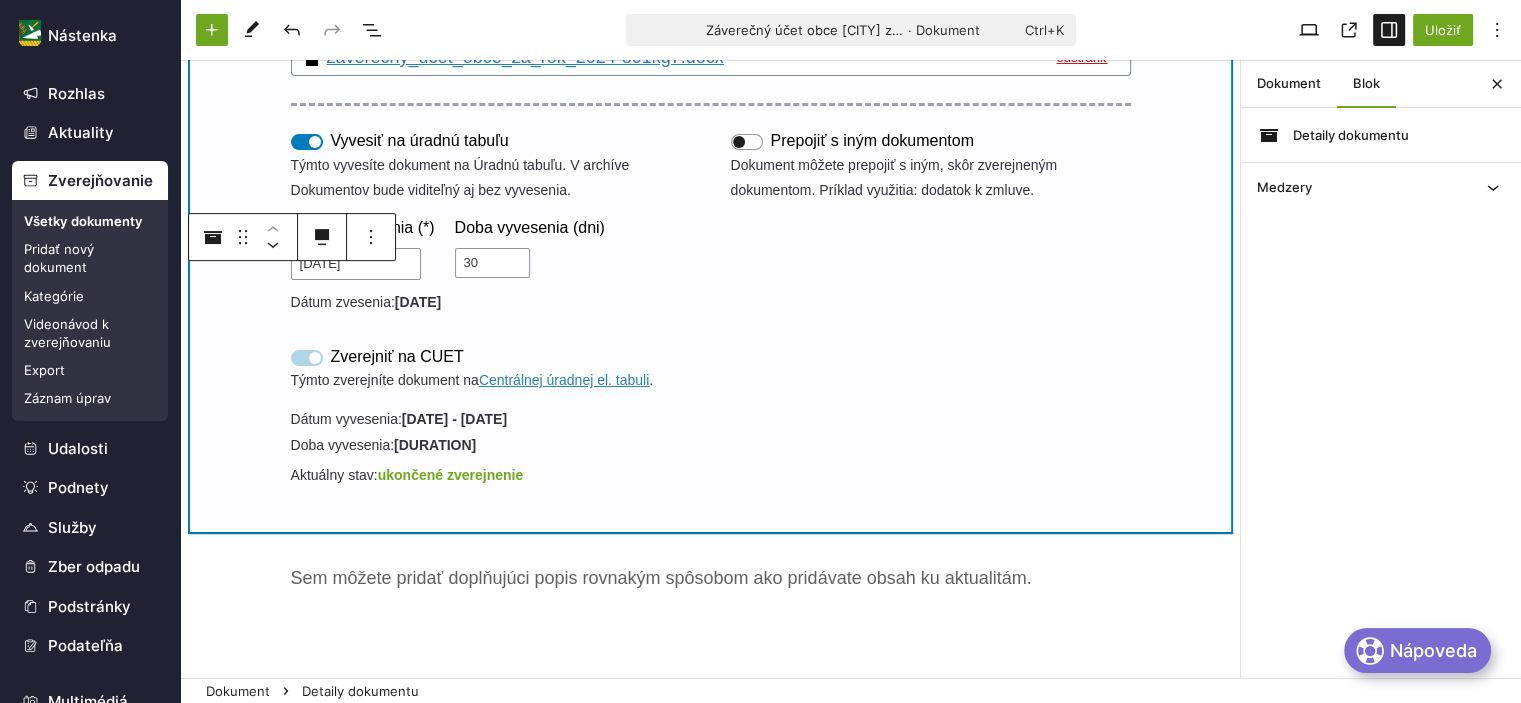 scroll, scrollTop: 300, scrollLeft: 0, axis: vertical 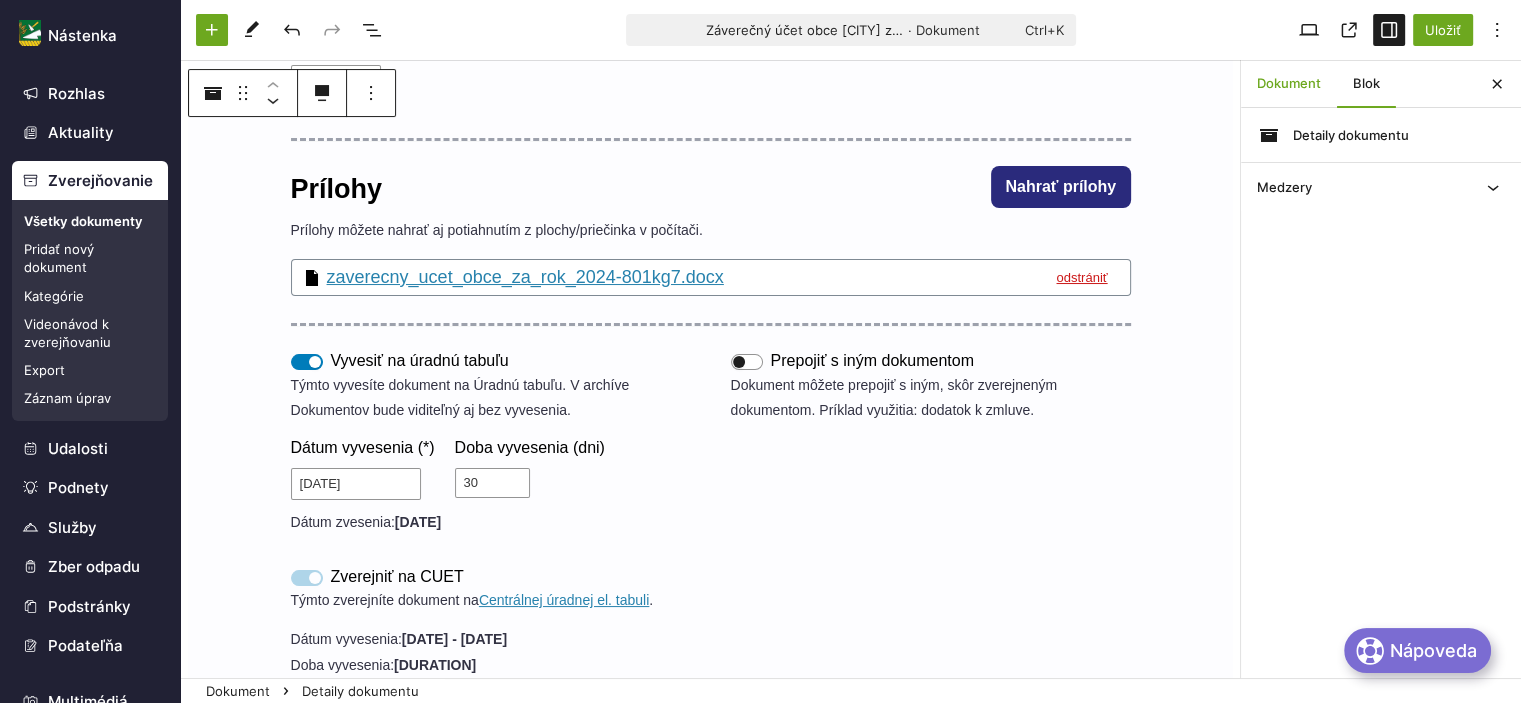 click on "Dokument" at bounding box center (1289, 84) 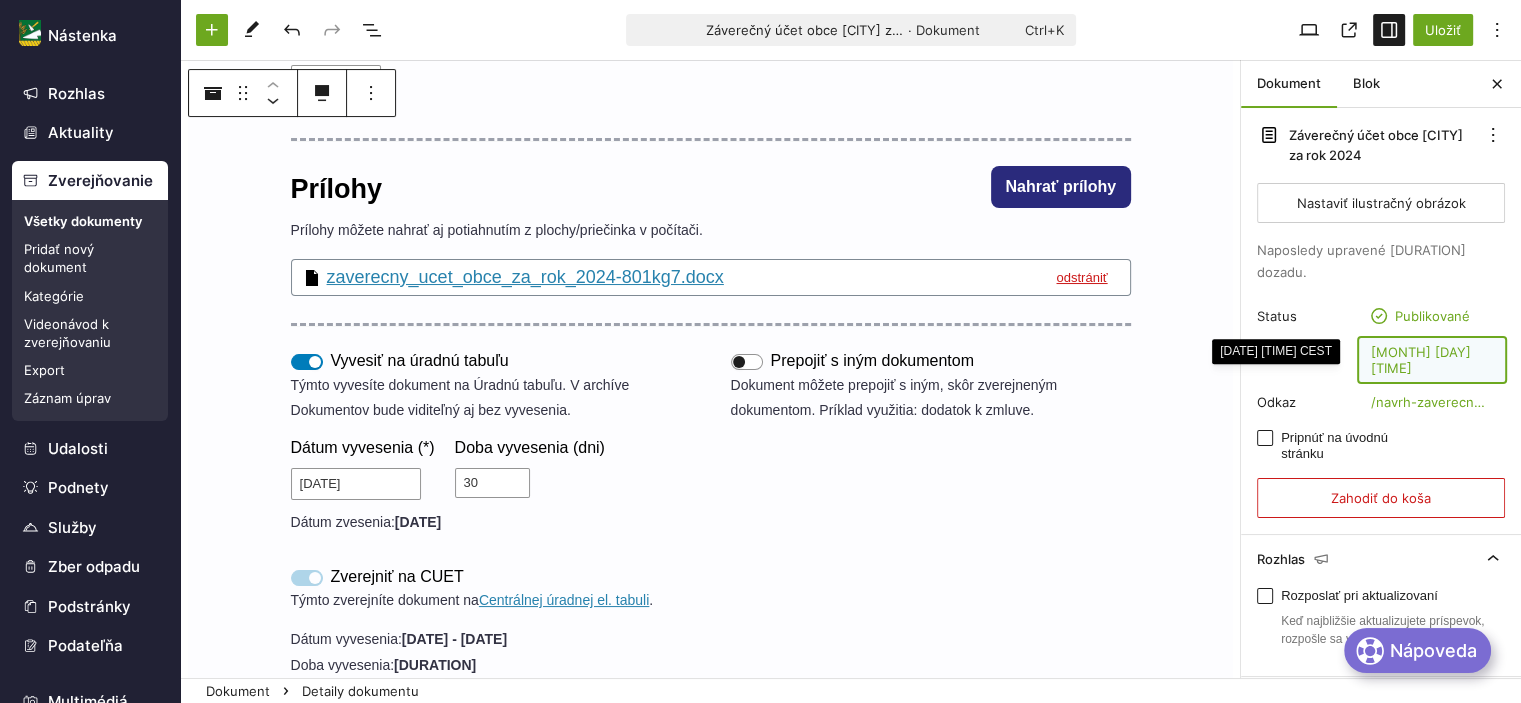 click on "[MONTH] [DAY] [TIME]" at bounding box center [1432, 360] 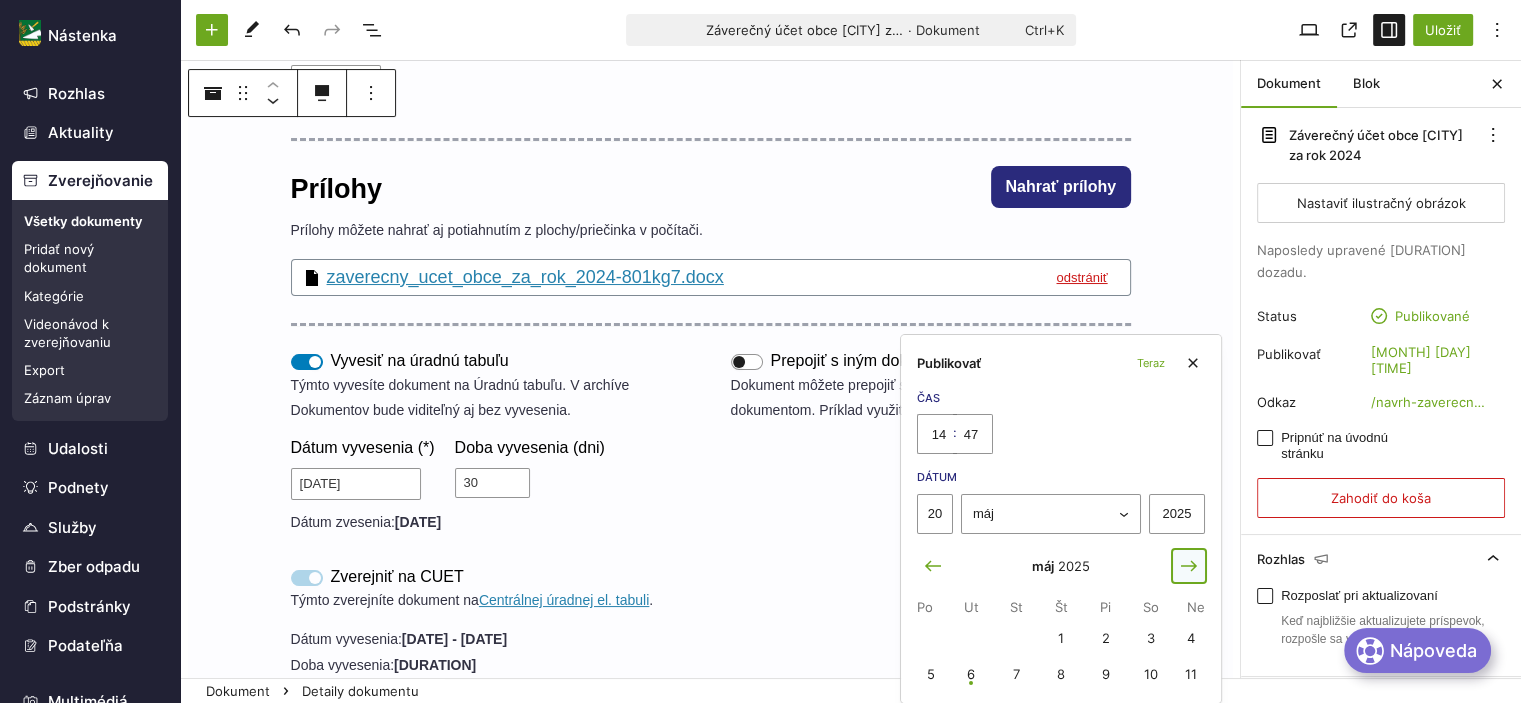 click at bounding box center (1189, 566) 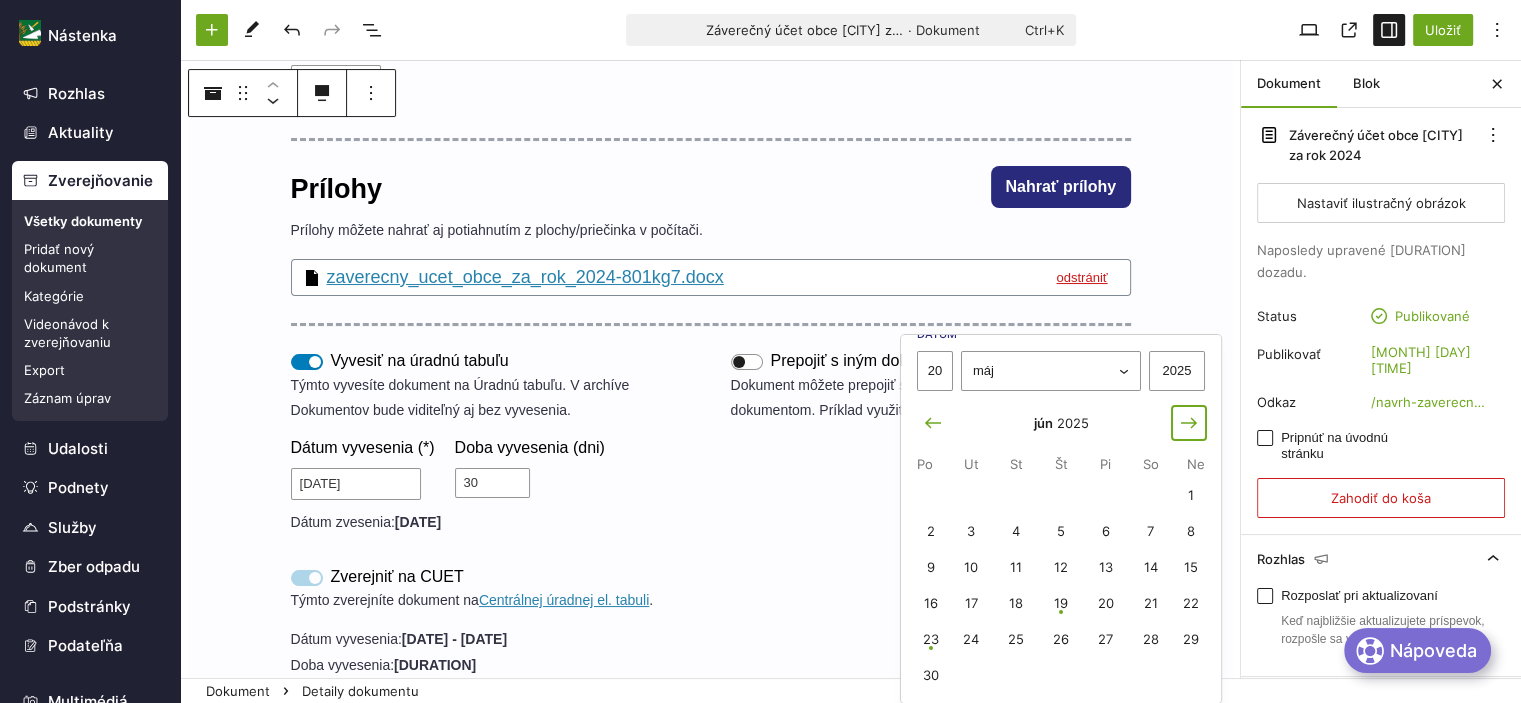 scroll, scrollTop: 144, scrollLeft: 0, axis: vertical 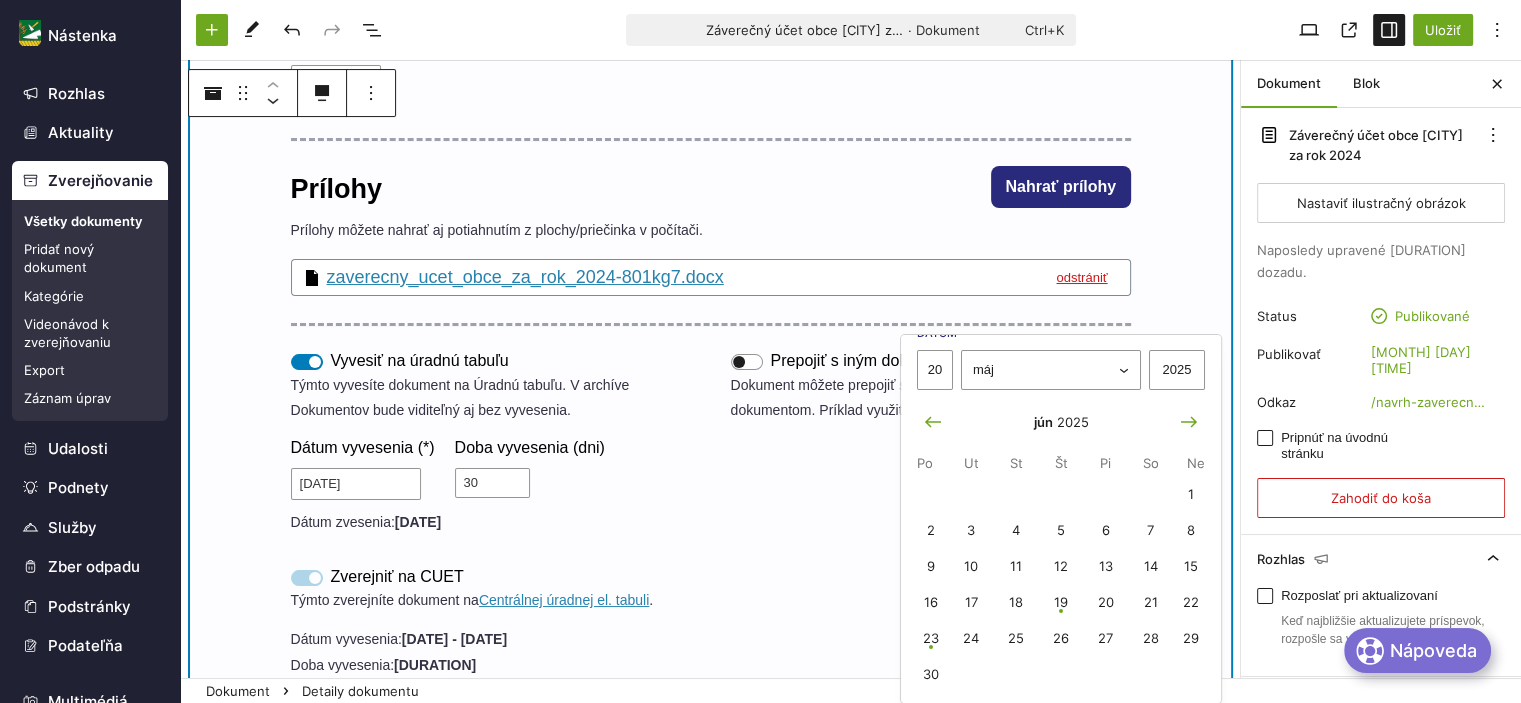 click on "Prepojiť s iným dokumentom Dokument môžete prepojiť s iným, skôr zverejneným dokumentom. Príklad využitia: dodatok k zmluve." at bounding box center [931, 446] 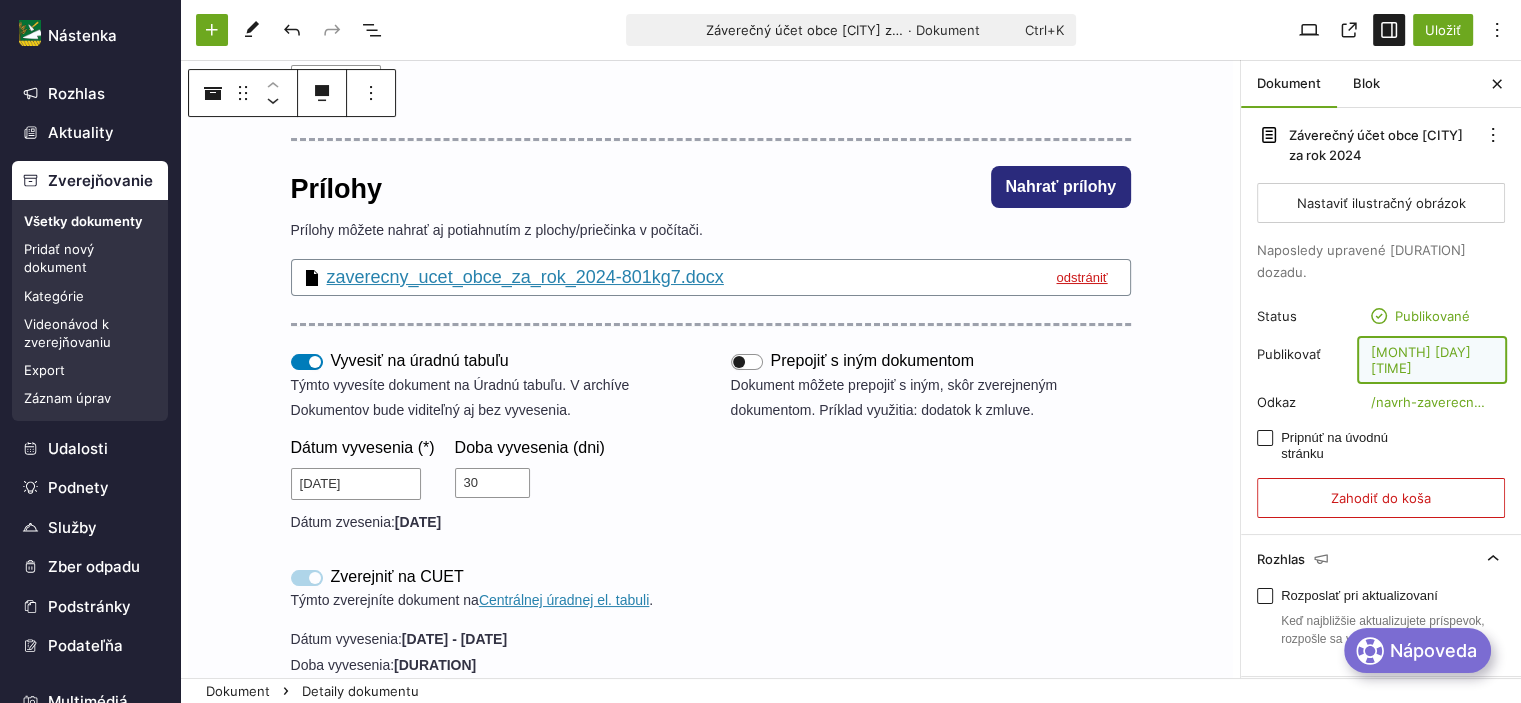 click on "[MONTH] [DAY] [TIME]" at bounding box center [1432, 360] 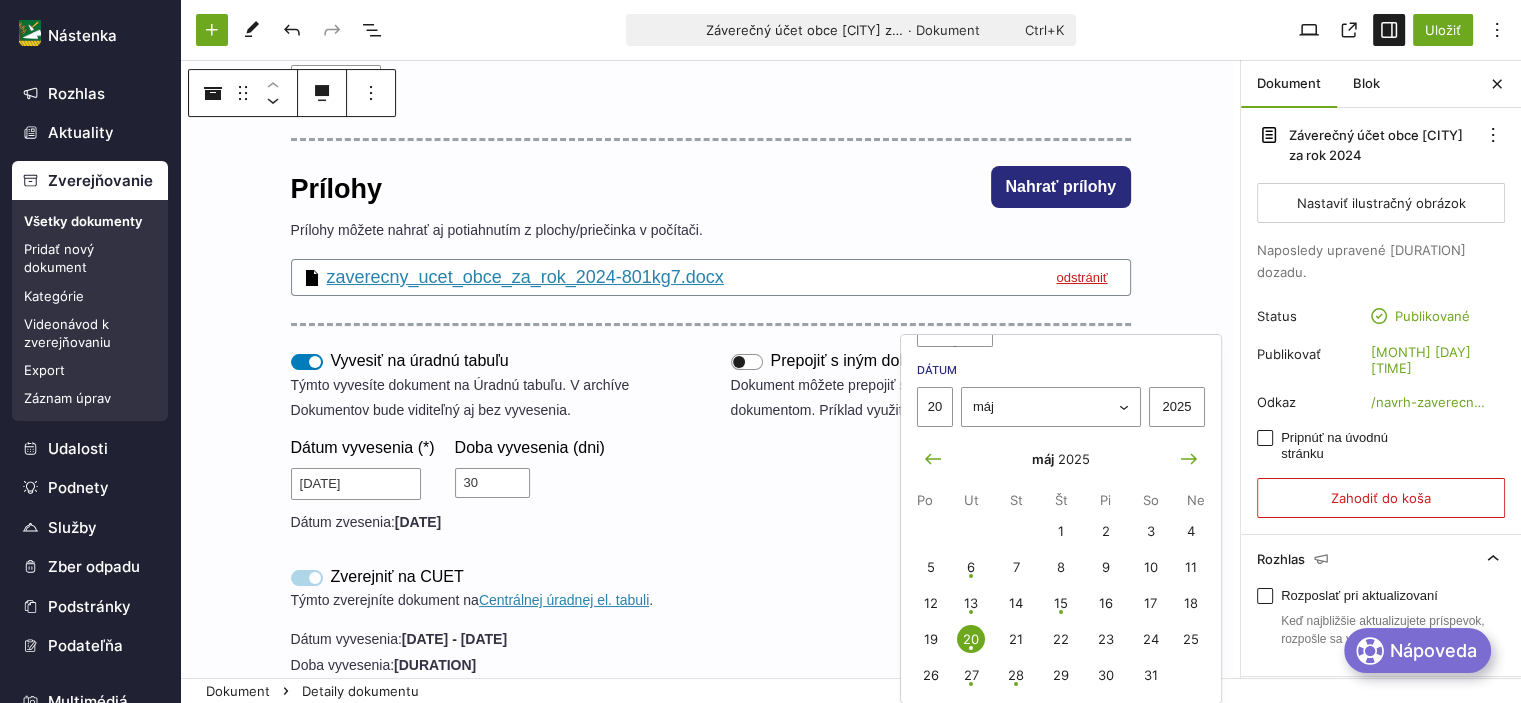 scroll, scrollTop: 108, scrollLeft: 0, axis: vertical 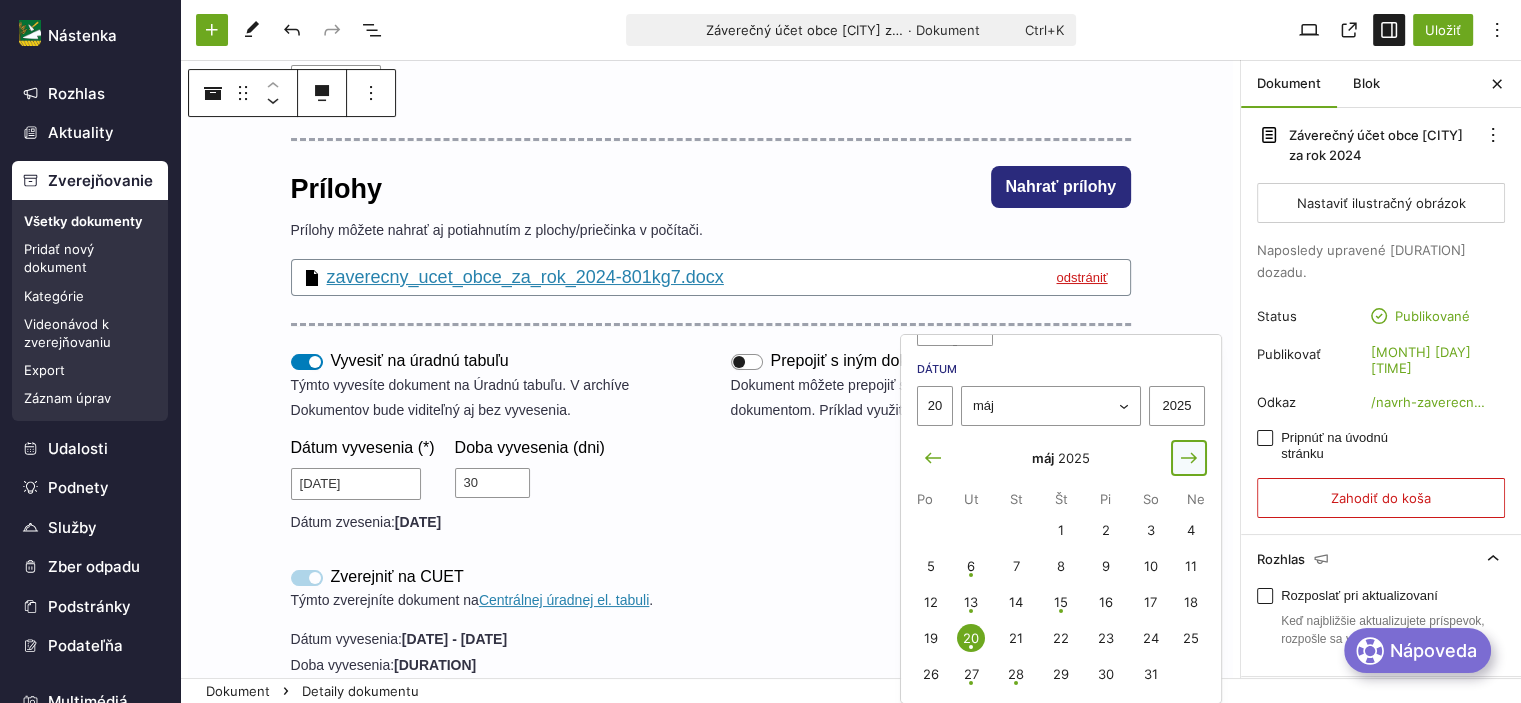 click at bounding box center [1189, 458] 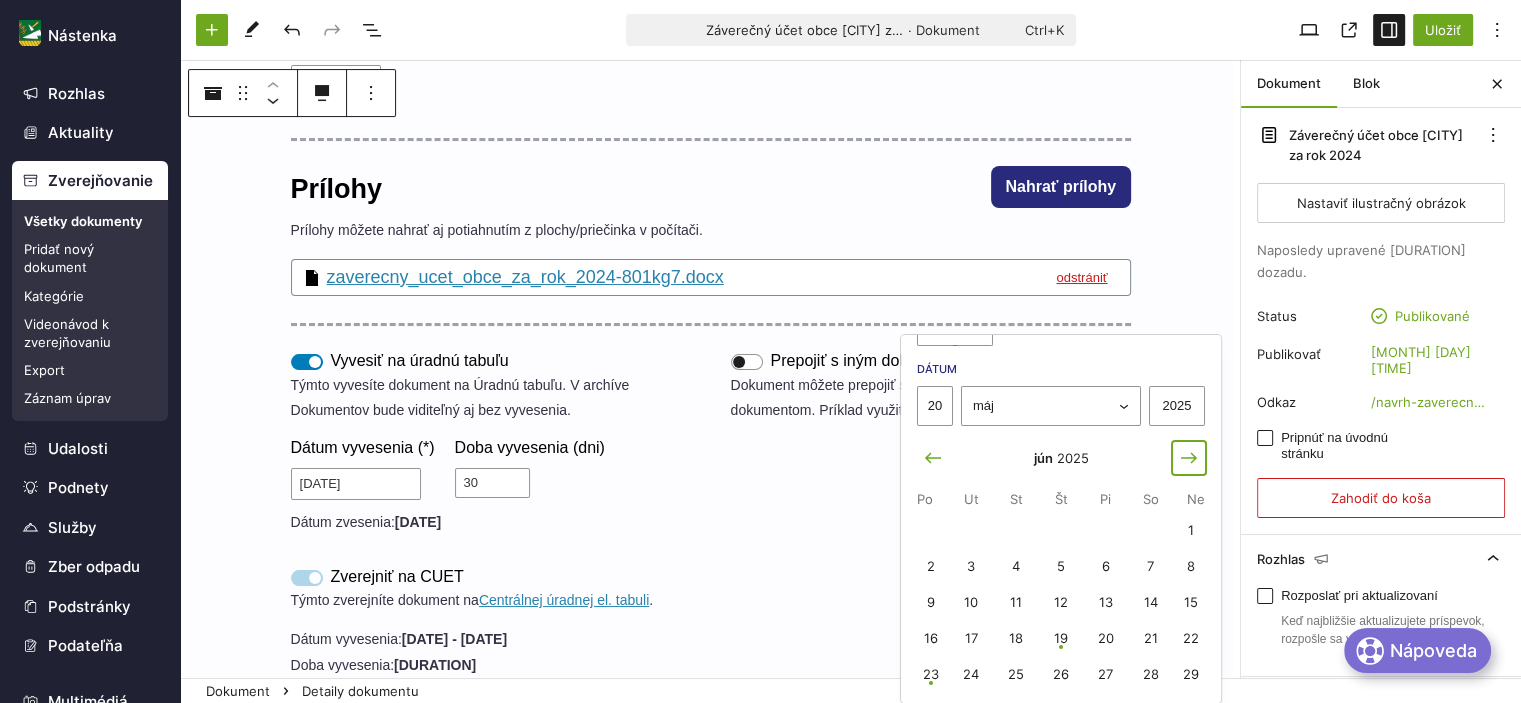 scroll, scrollTop: 144, scrollLeft: 0, axis: vertical 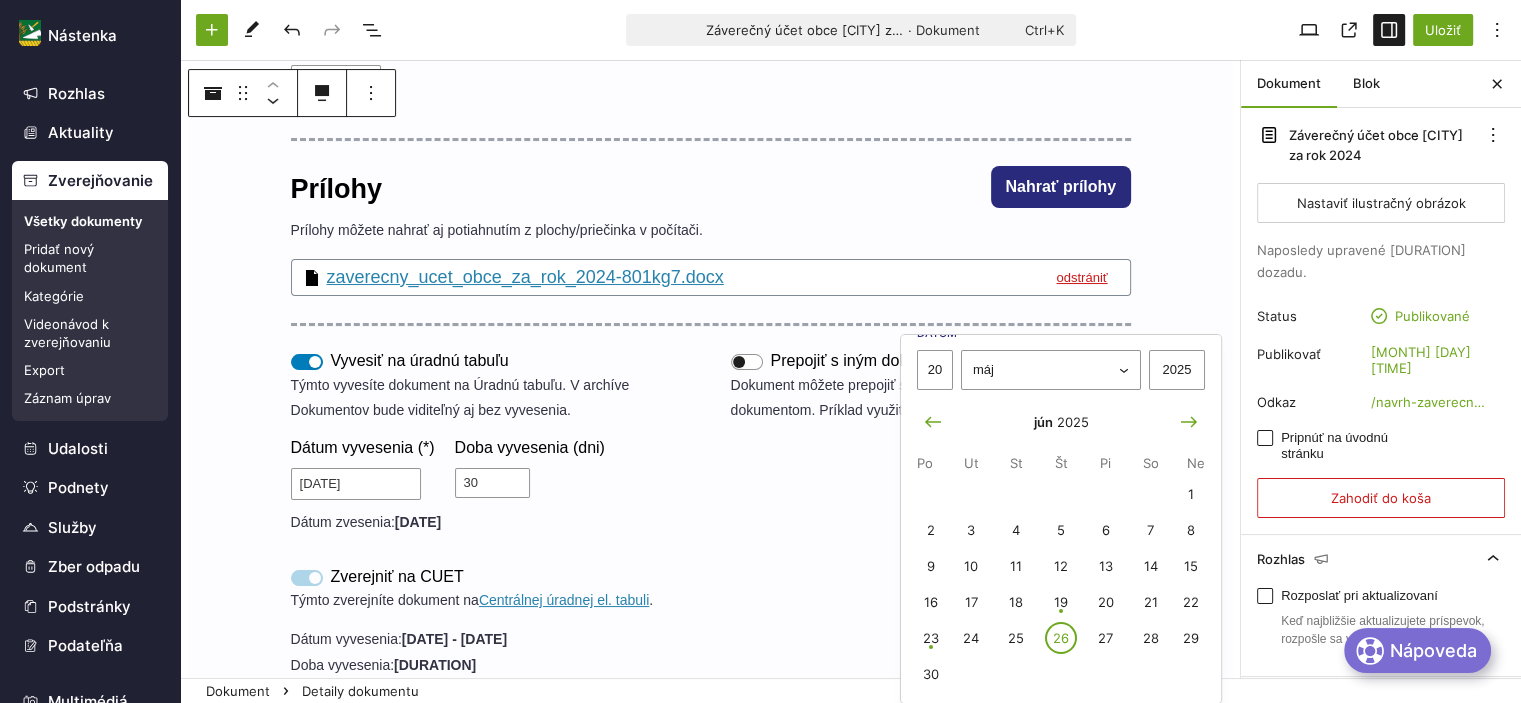click on "26" at bounding box center (1061, 638) 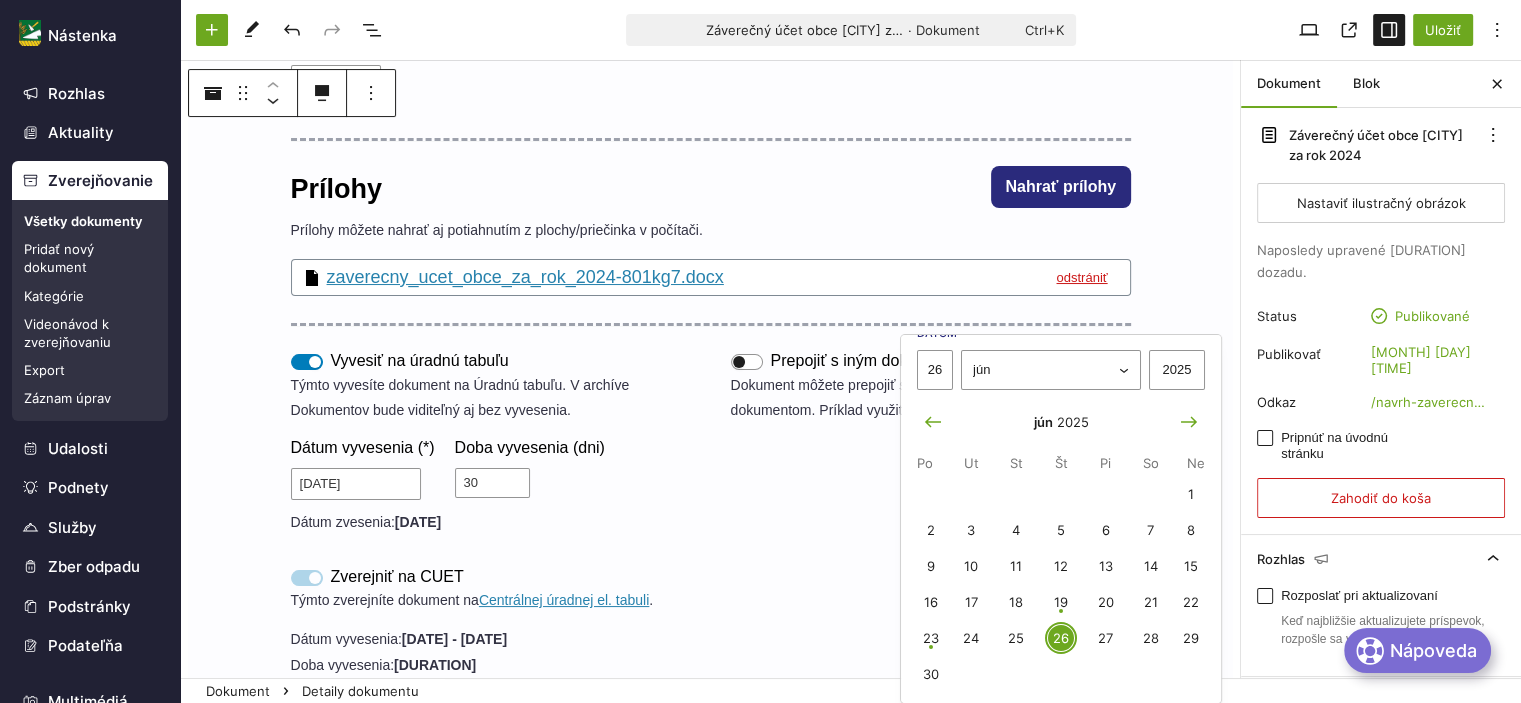 click on "26" at bounding box center (1061, 638) 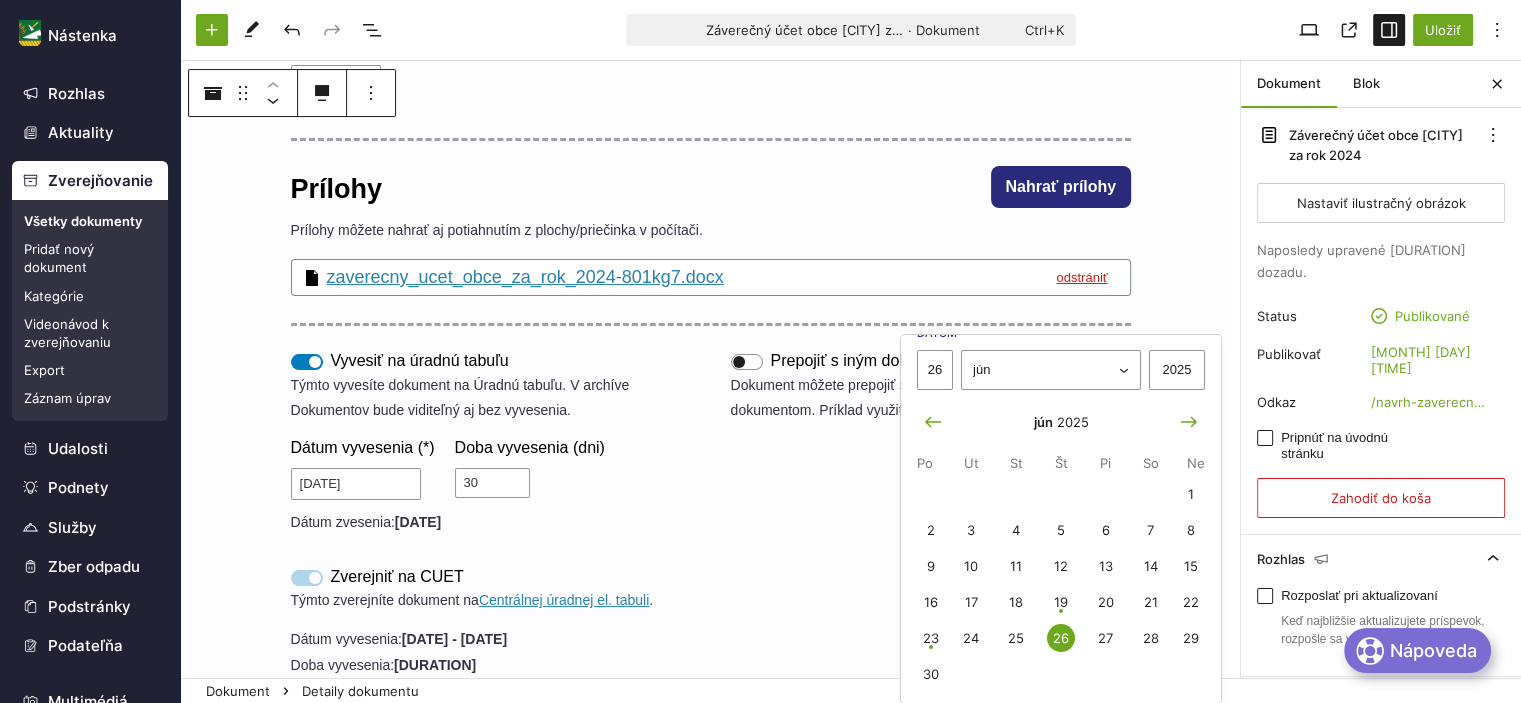 click on "Pripnúť na úvodnú stránku" at bounding box center (1351, 446) 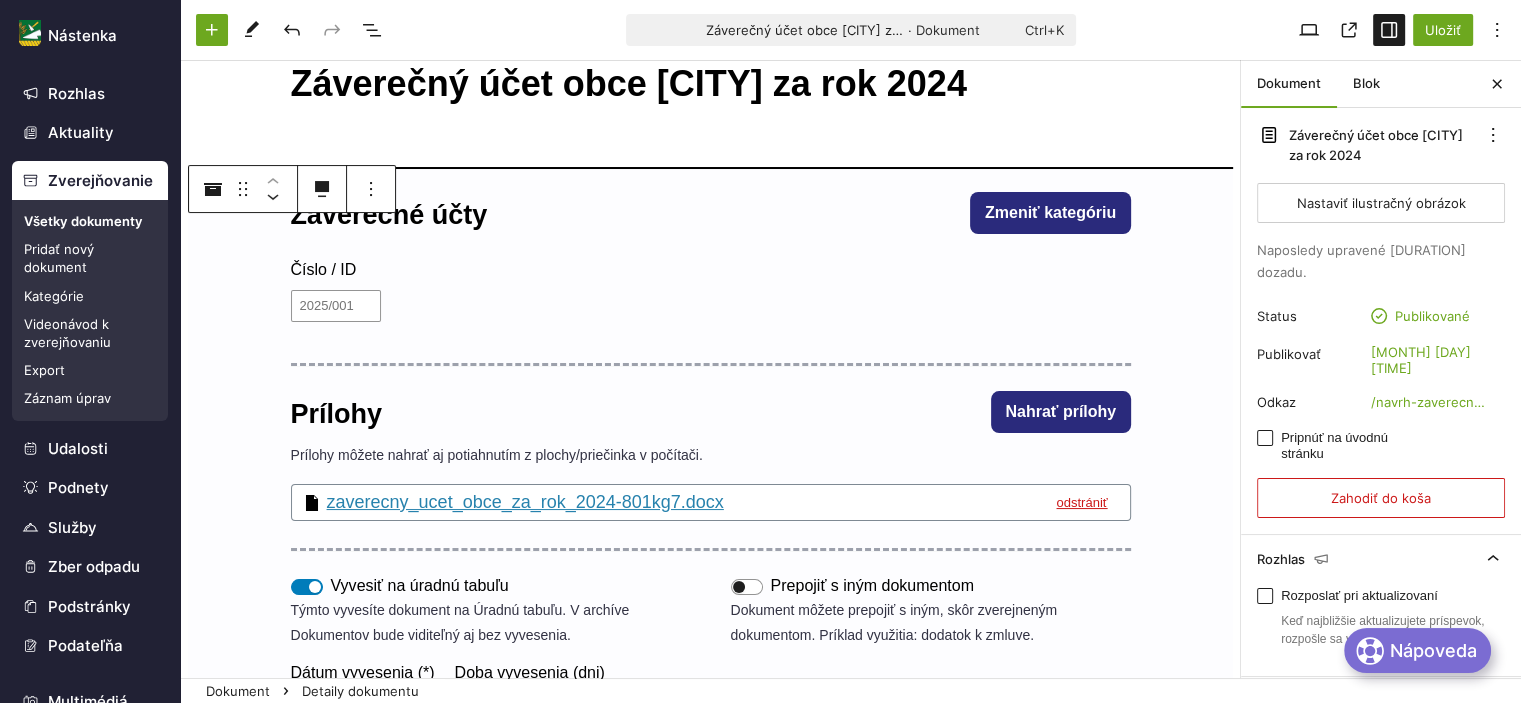 scroll, scrollTop: 0, scrollLeft: 0, axis: both 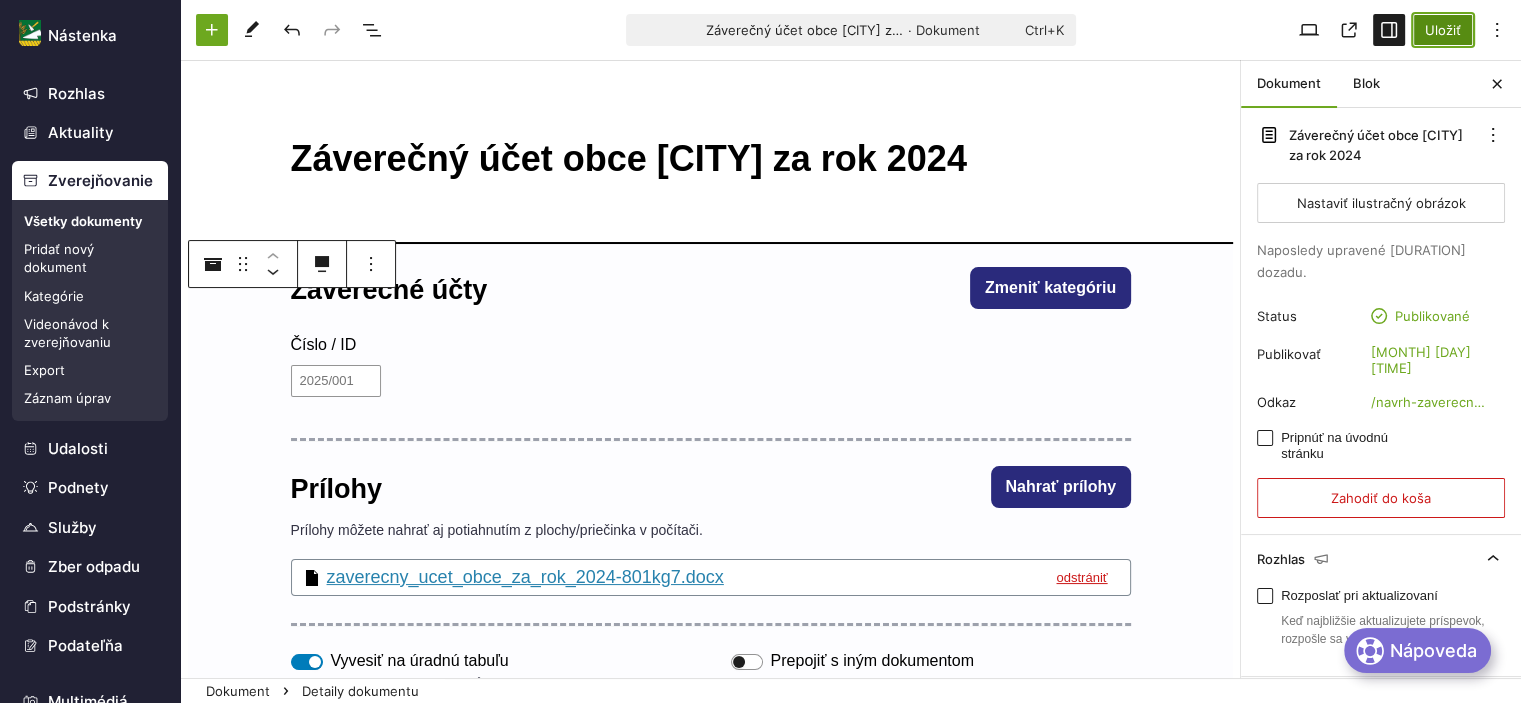 click on "Uložiť" at bounding box center (1443, 30) 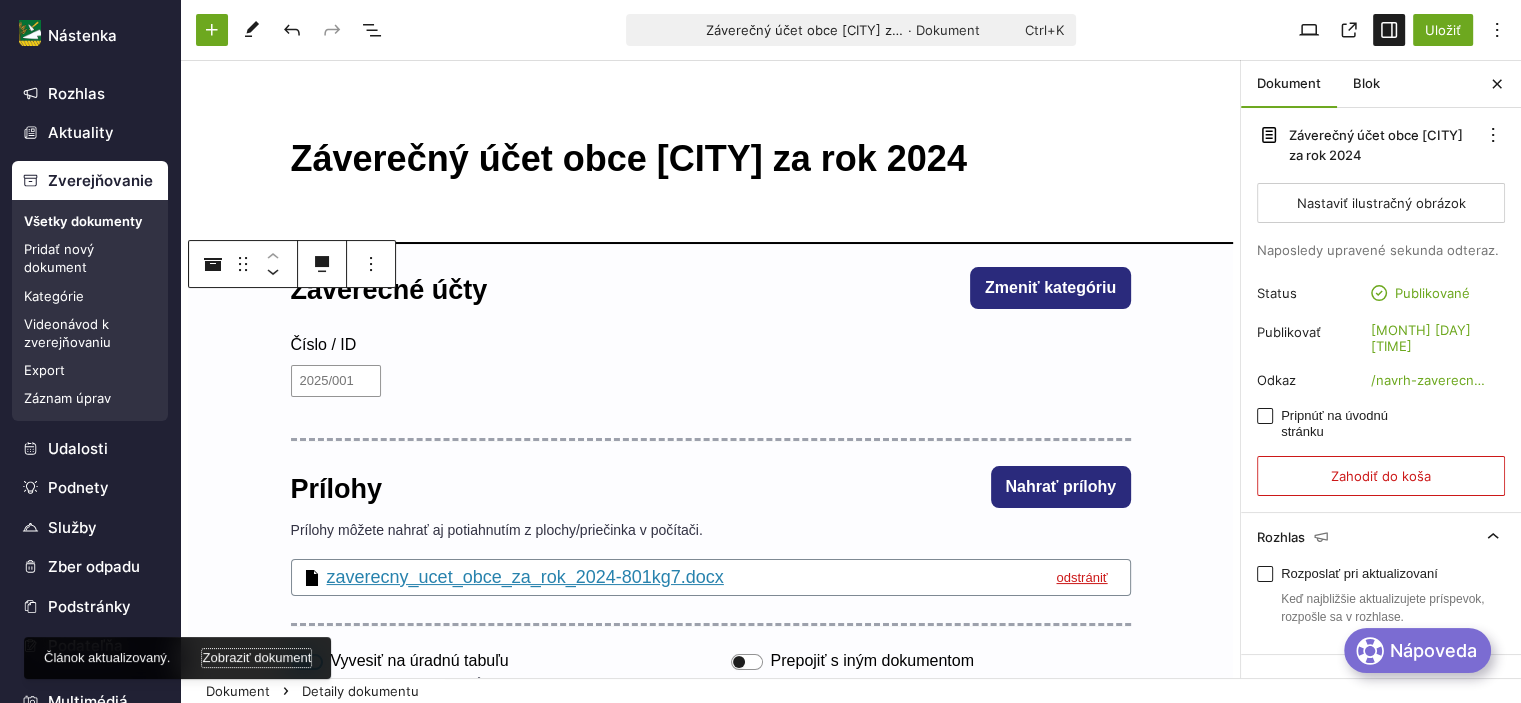 click on "Zobraziť dokument" at bounding box center [256, 658] 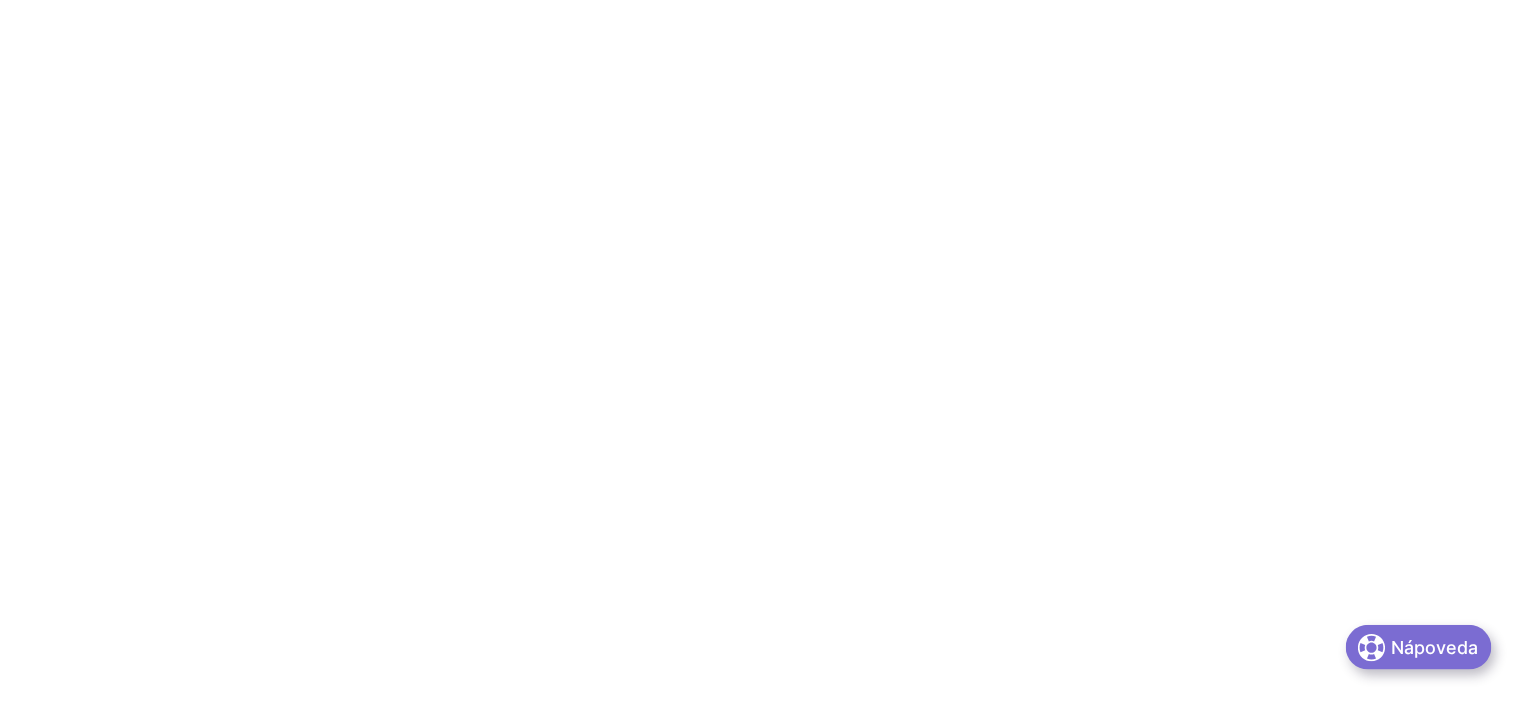 scroll, scrollTop: 0, scrollLeft: 0, axis: both 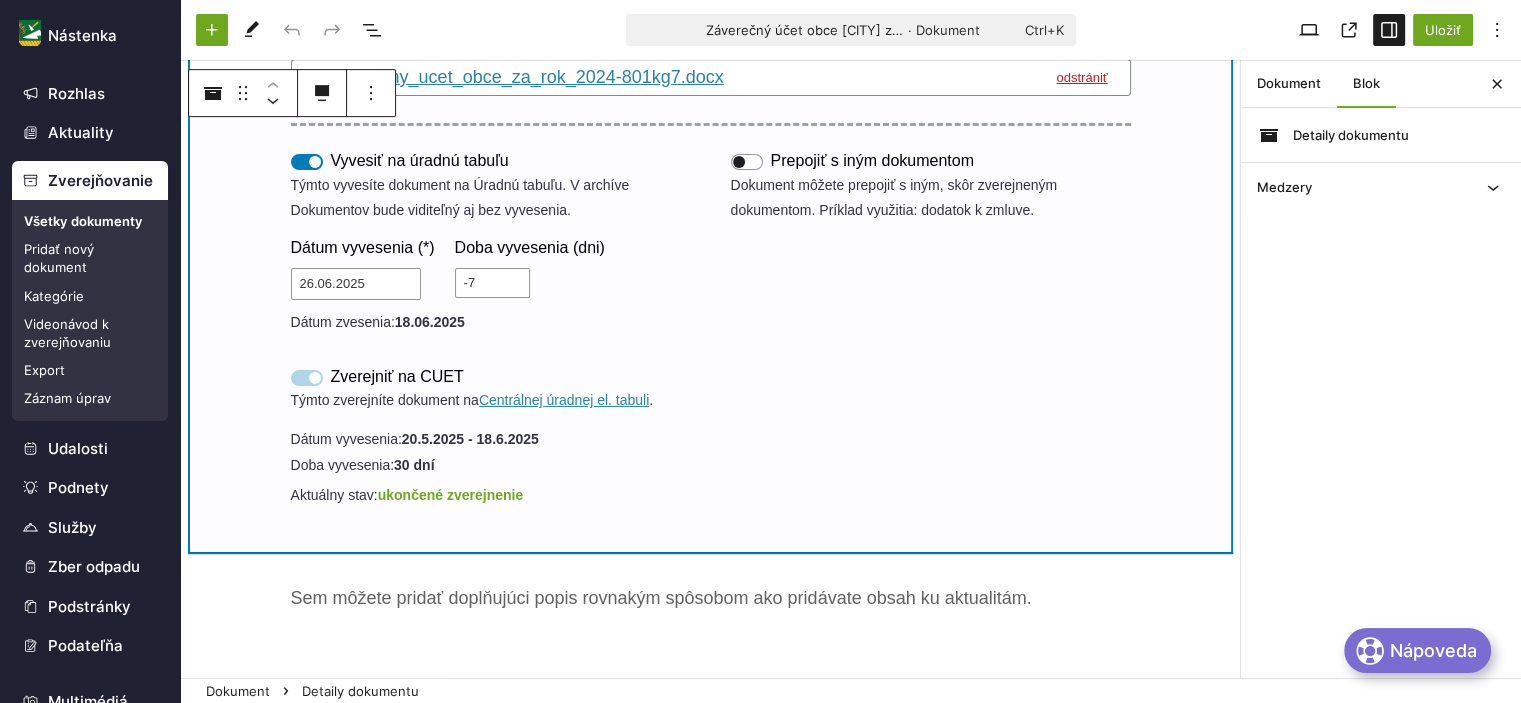 click on "Zverejniť na CUET" at bounding box center (501, 377) 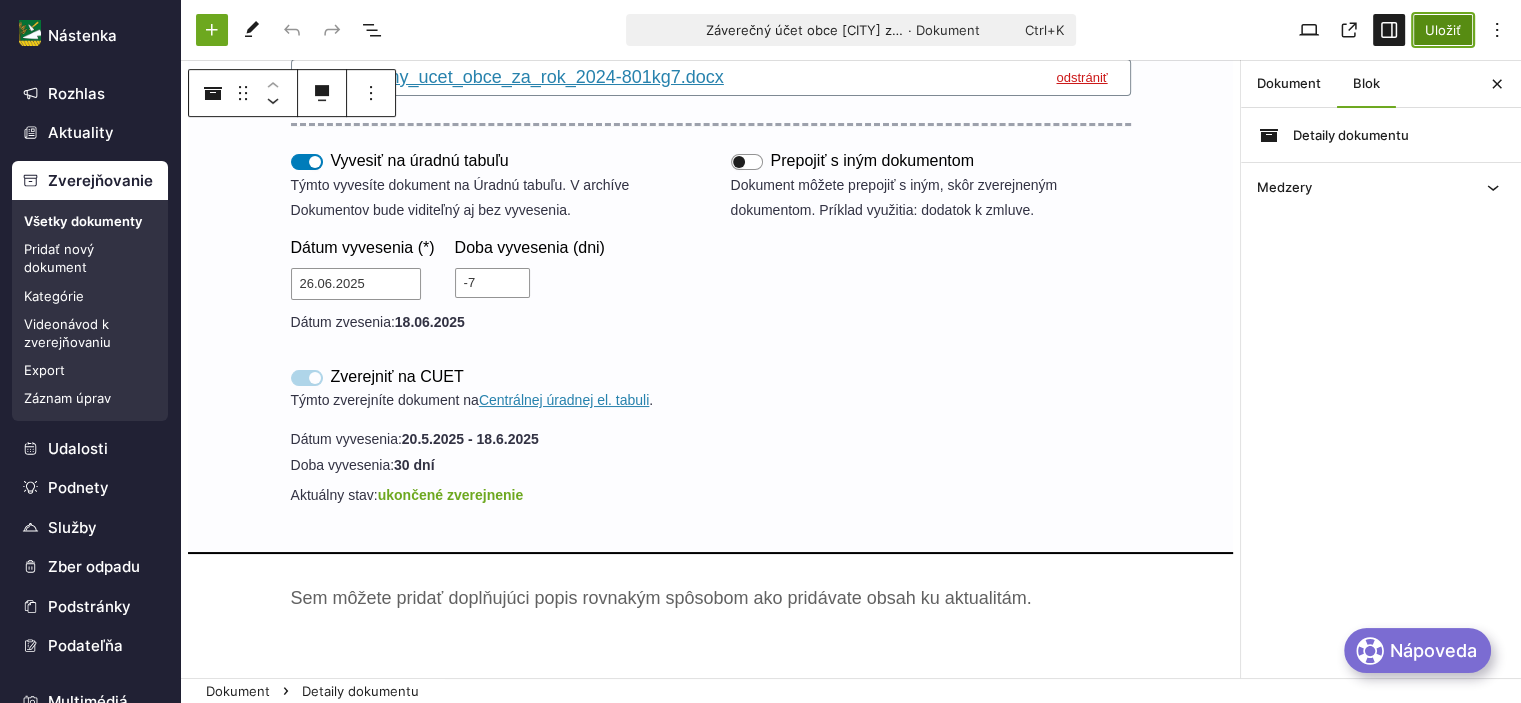 click on "Uložiť" at bounding box center (1443, 30) 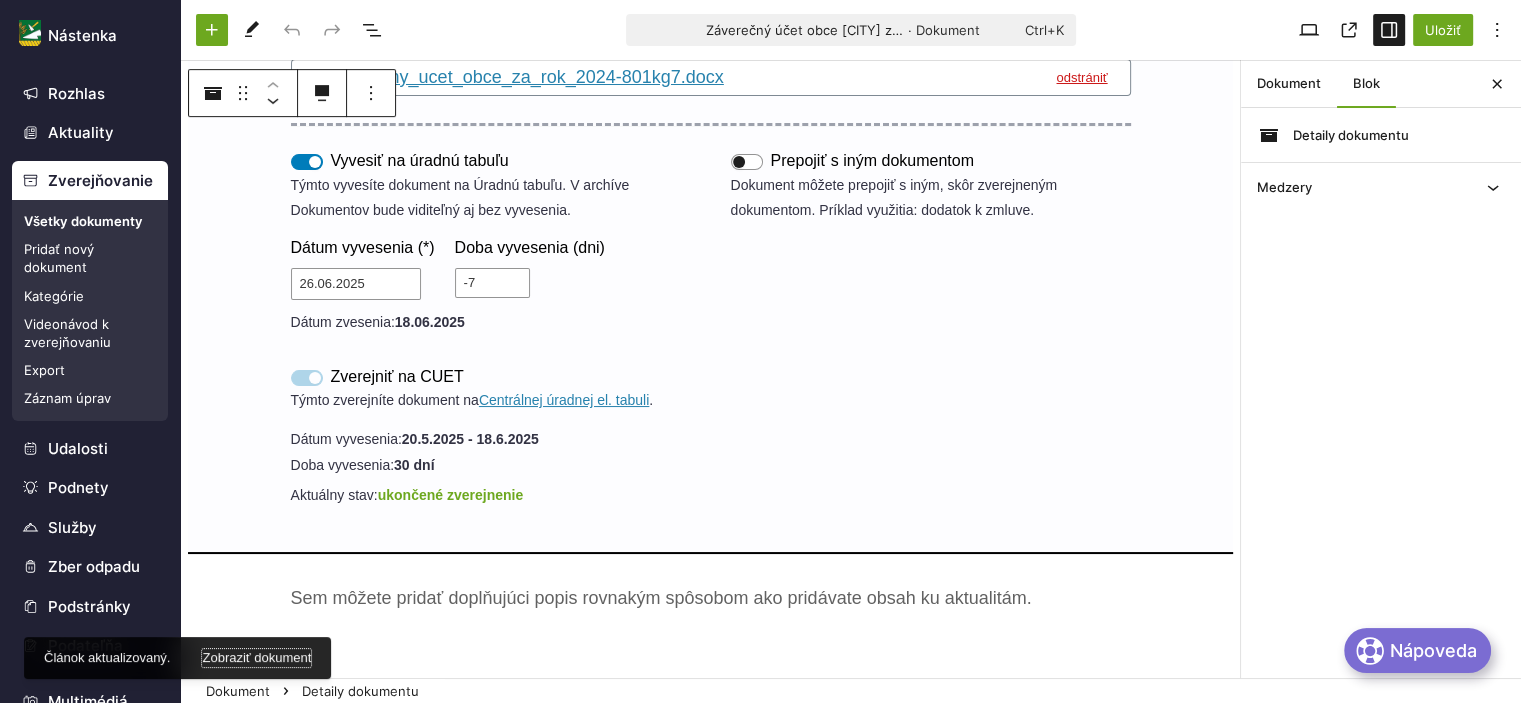 click on "Zobraziť dokument" at bounding box center (256, 658) 